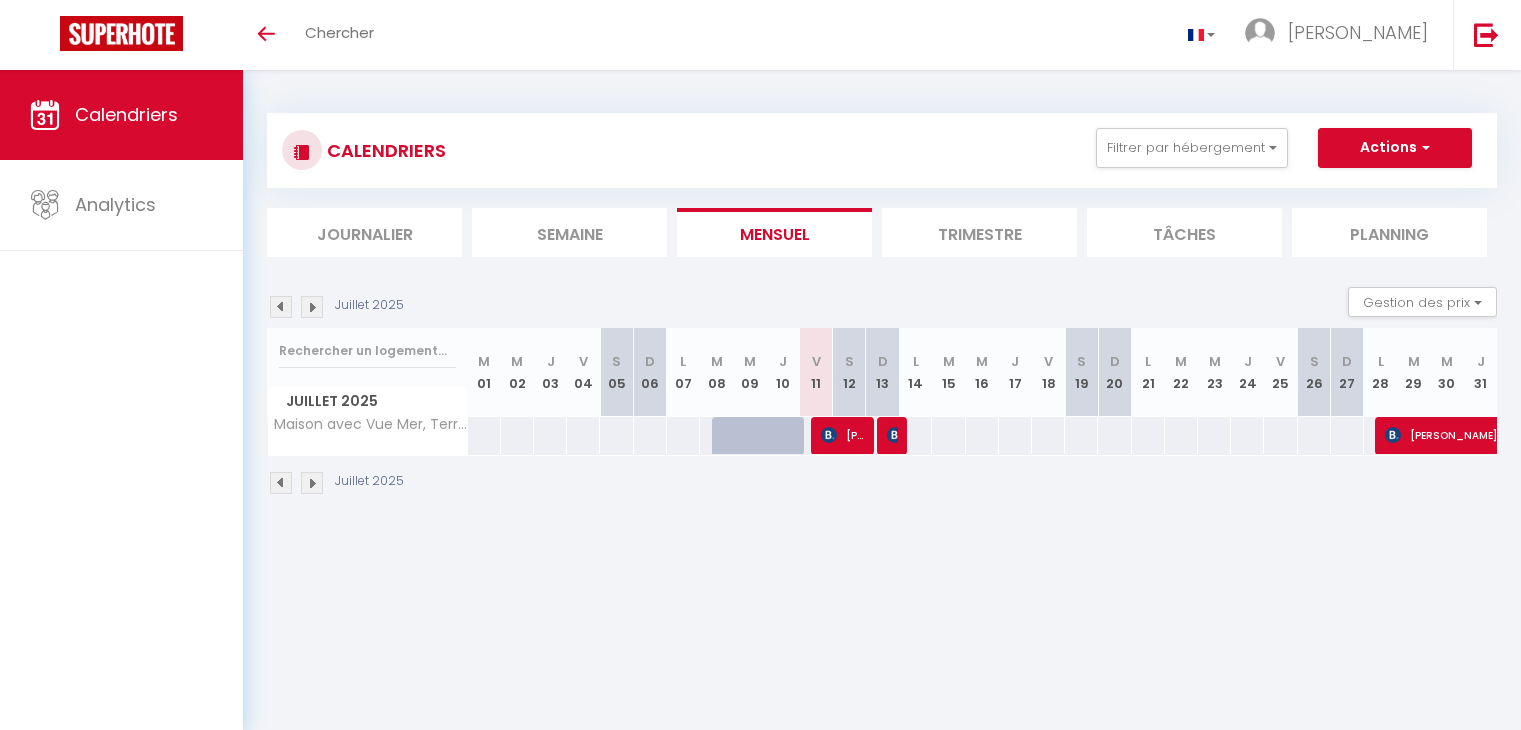 scroll, scrollTop: 0, scrollLeft: 0, axis: both 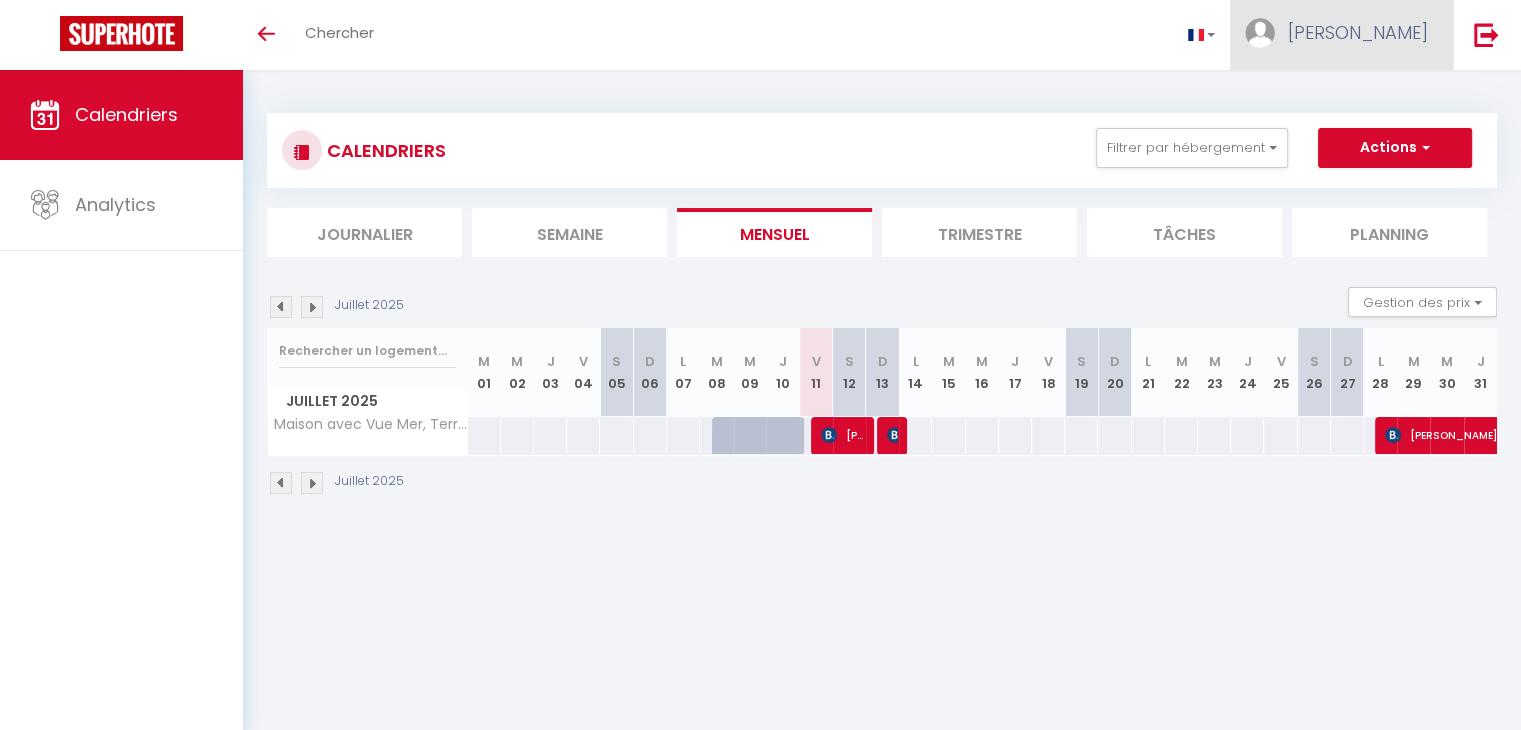 click on "[PERSON_NAME]" at bounding box center [1341, 35] 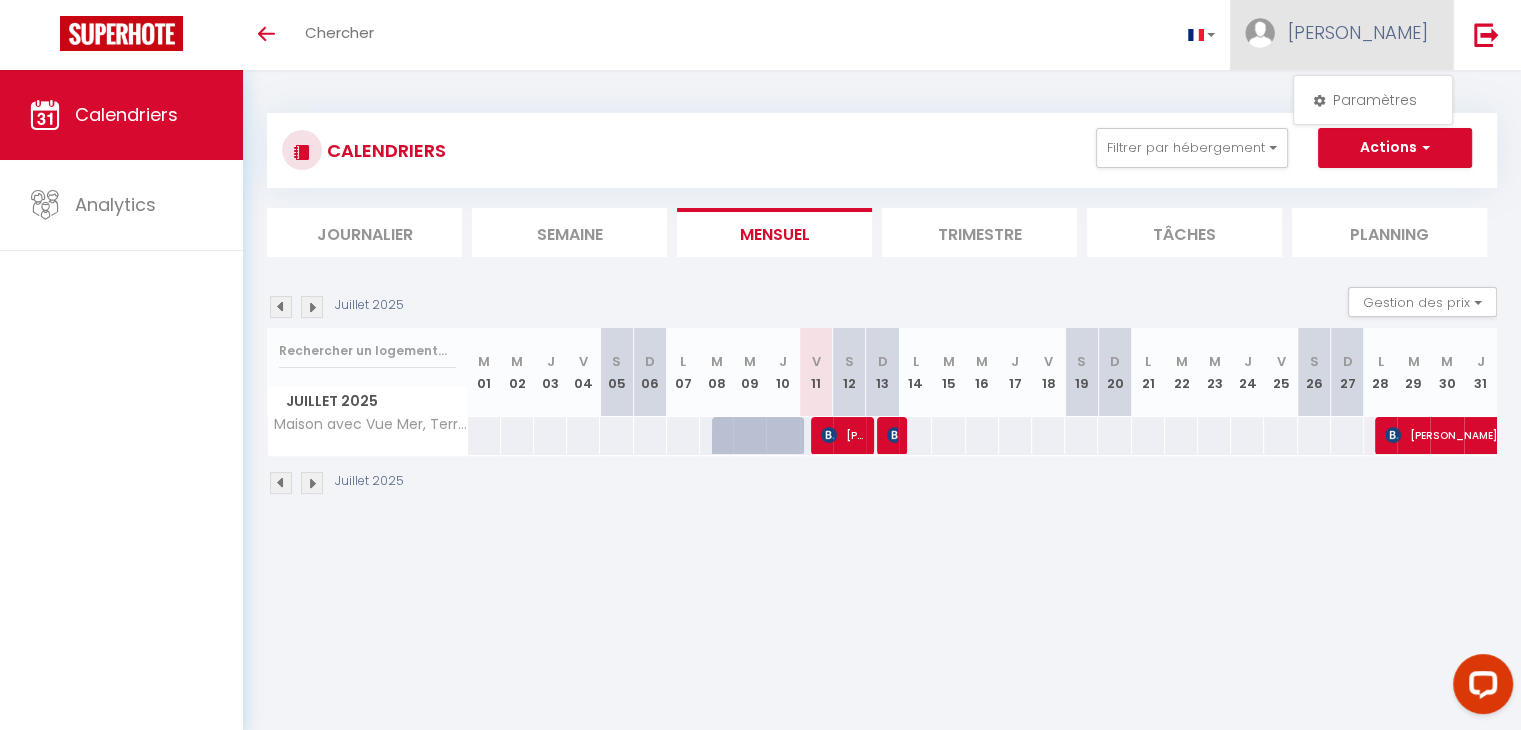 scroll, scrollTop: 0, scrollLeft: 0, axis: both 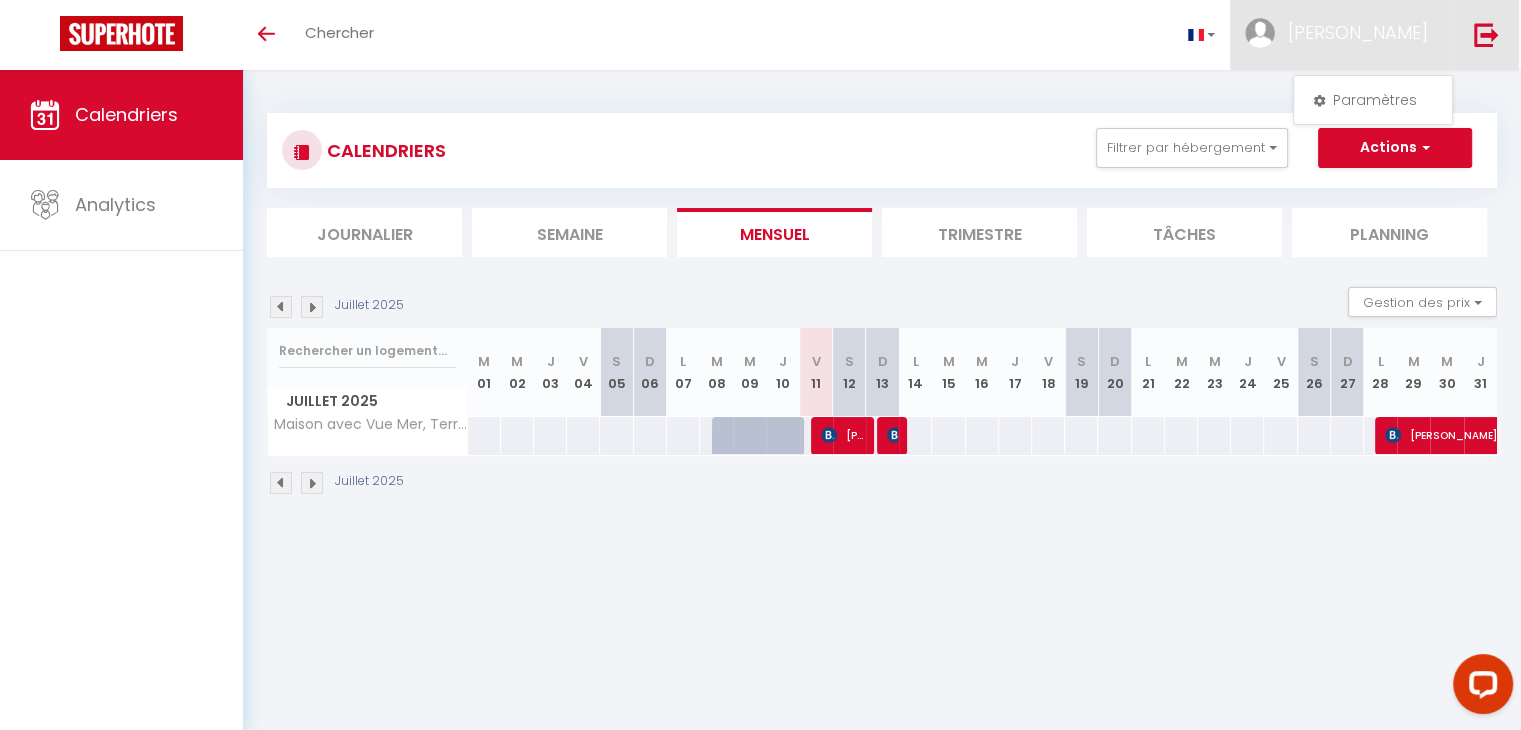 click at bounding box center (1486, 35) 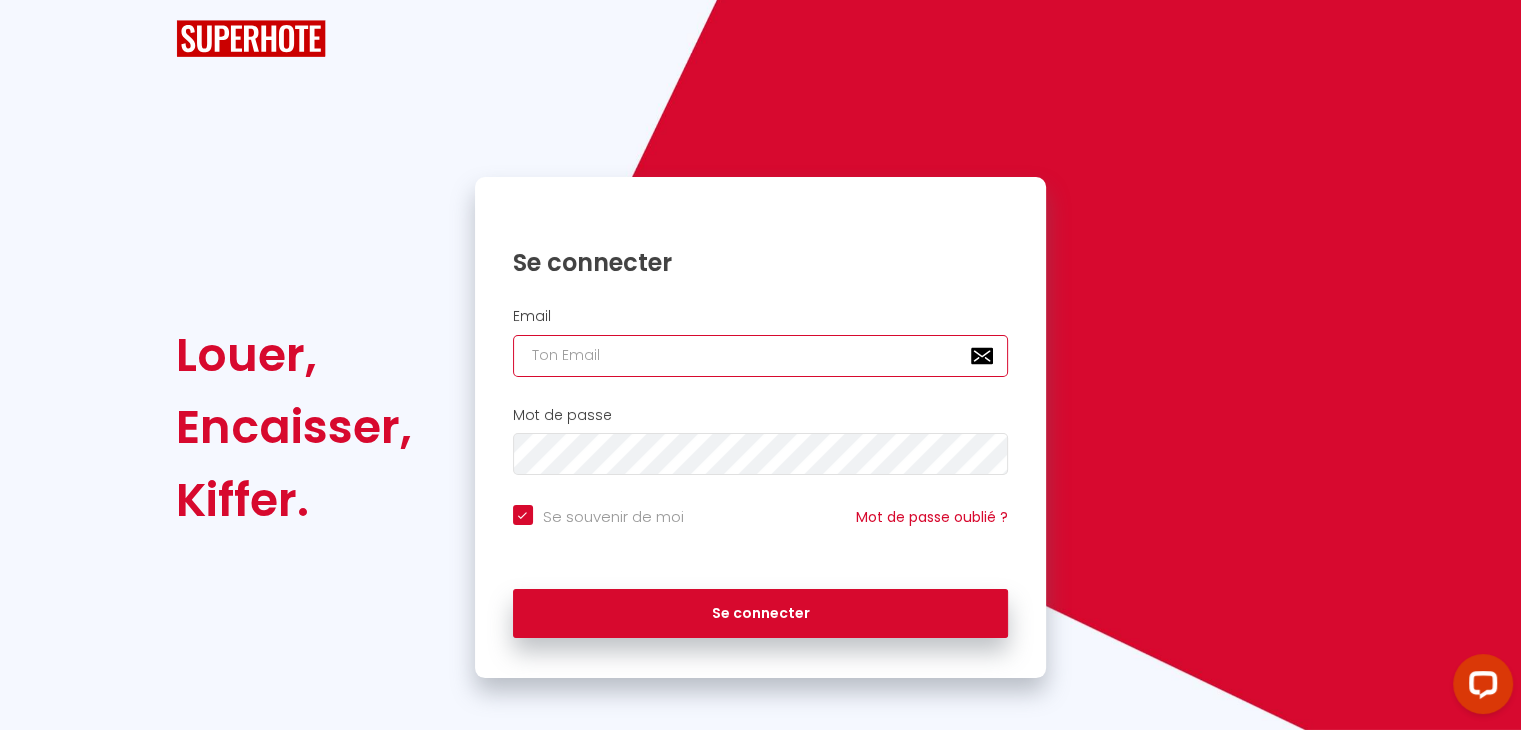 type on "[EMAIL_ADDRESS][DOMAIN_NAME]" 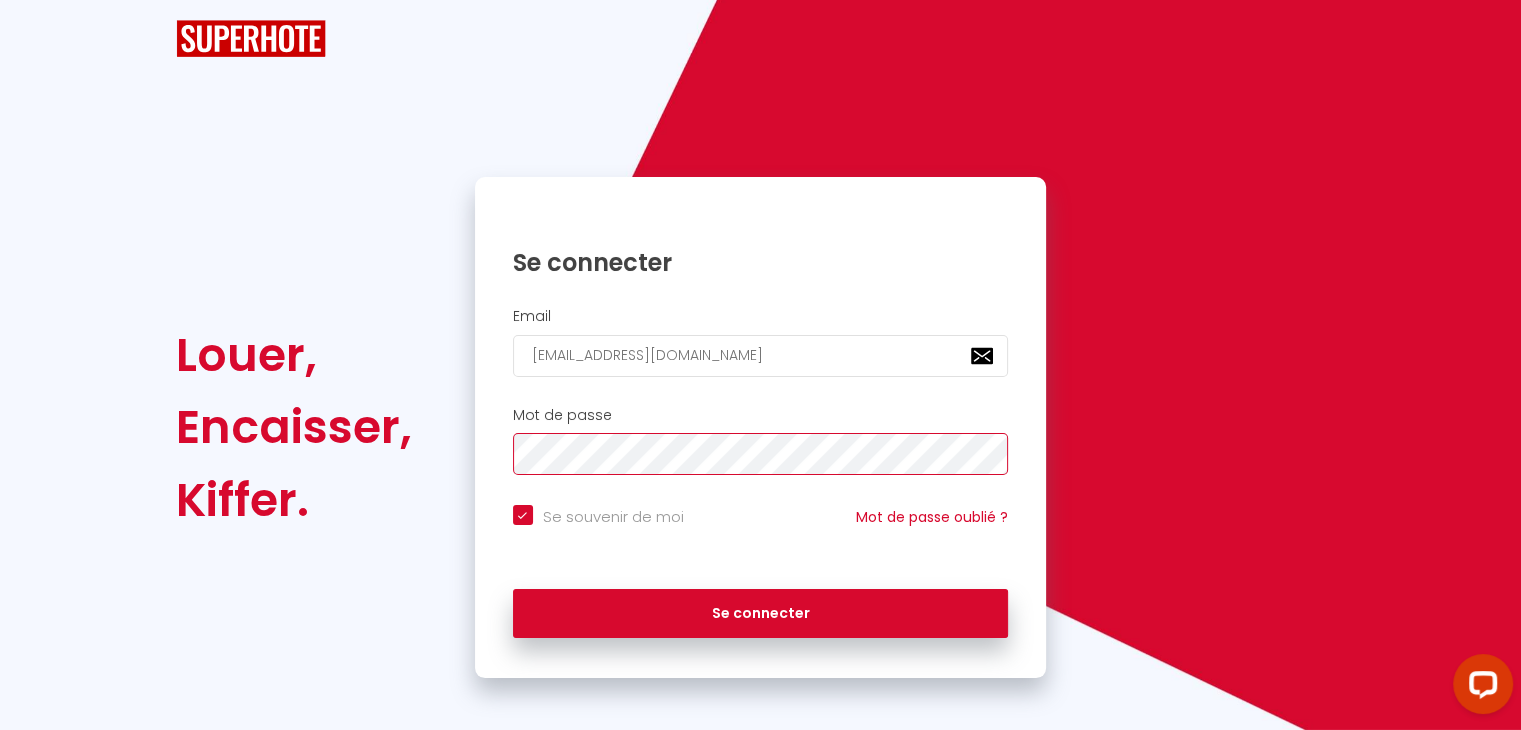 click on "Se connecter" at bounding box center (761, 614) 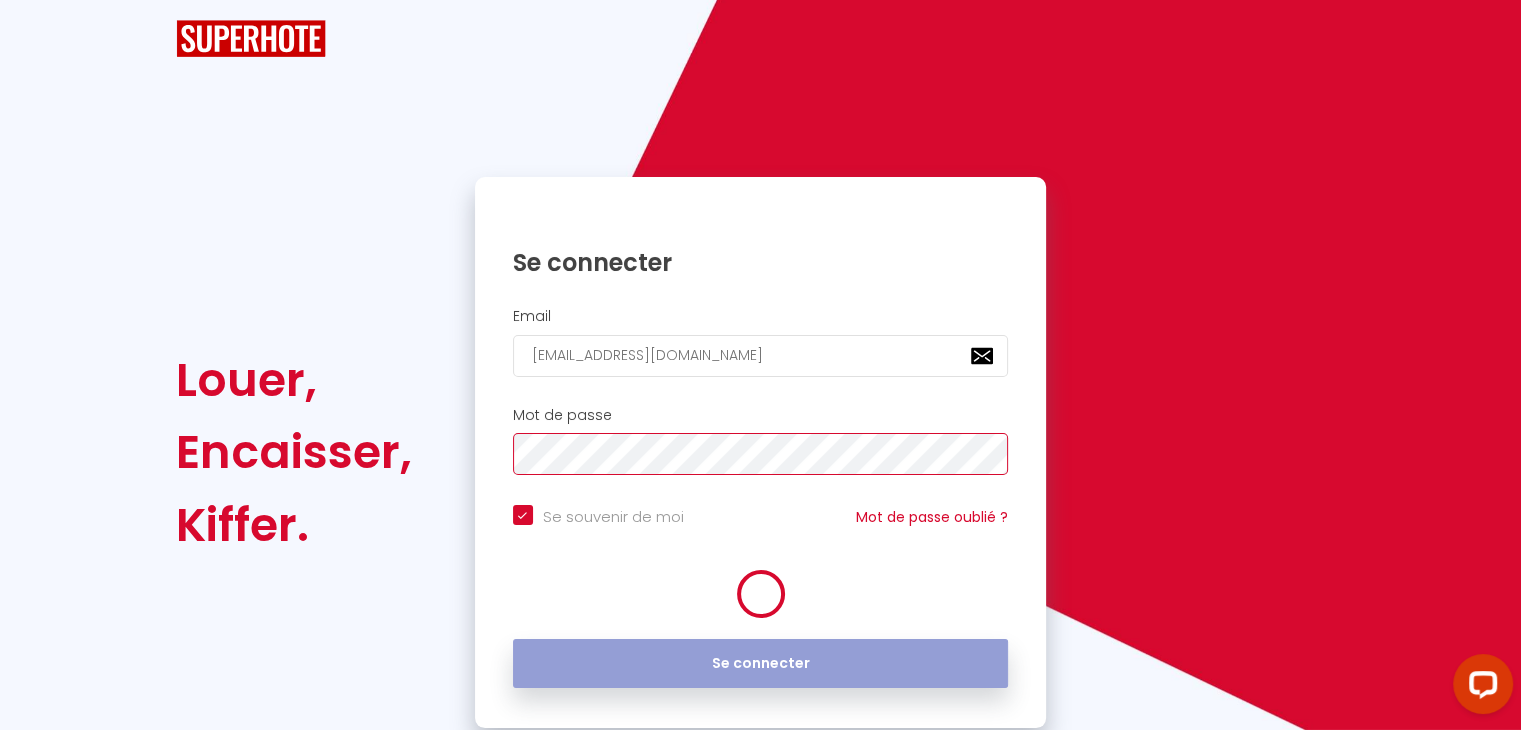 checkbox on "true" 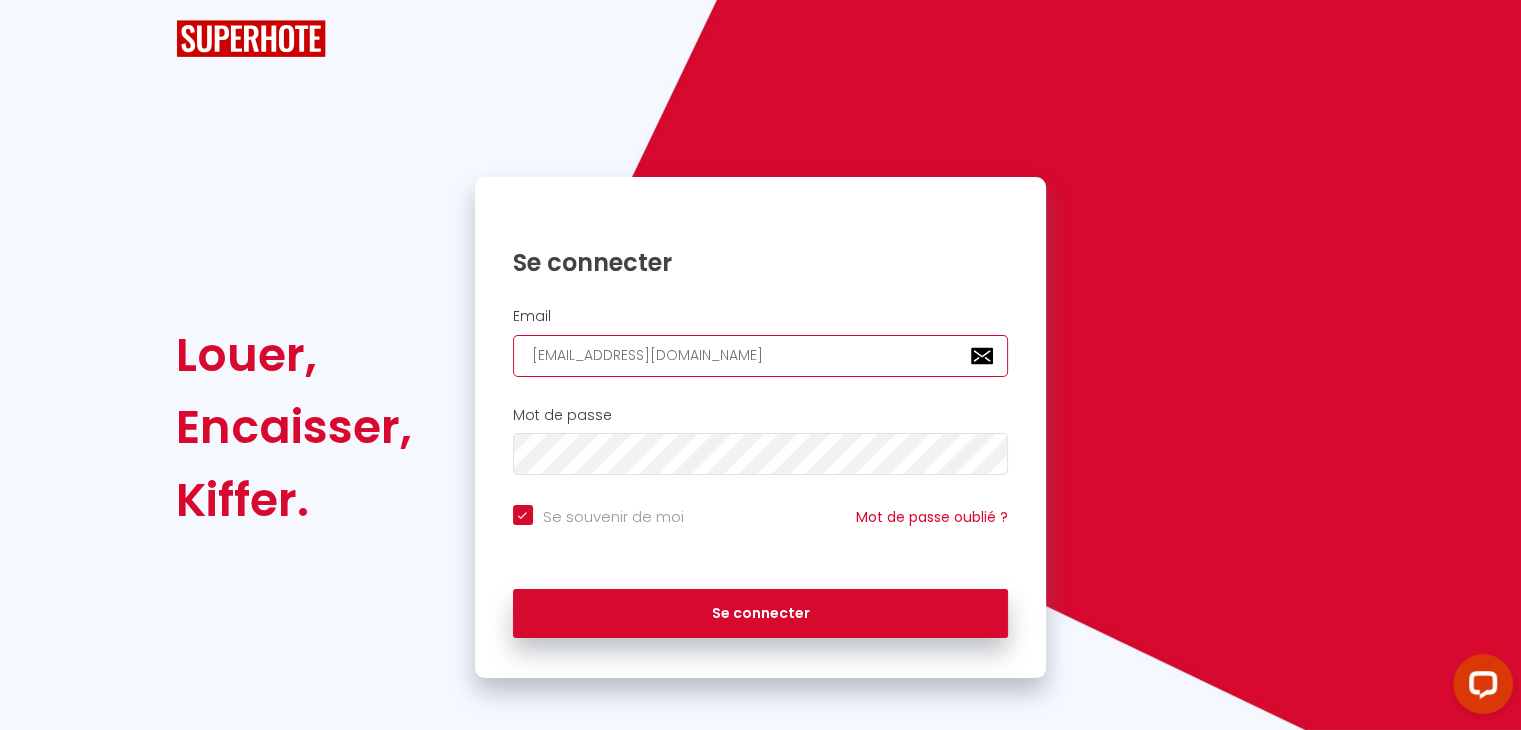 click on "[EMAIL_ADDRESS][DOMAIN_NAME]" at bounding box center [761, 356] 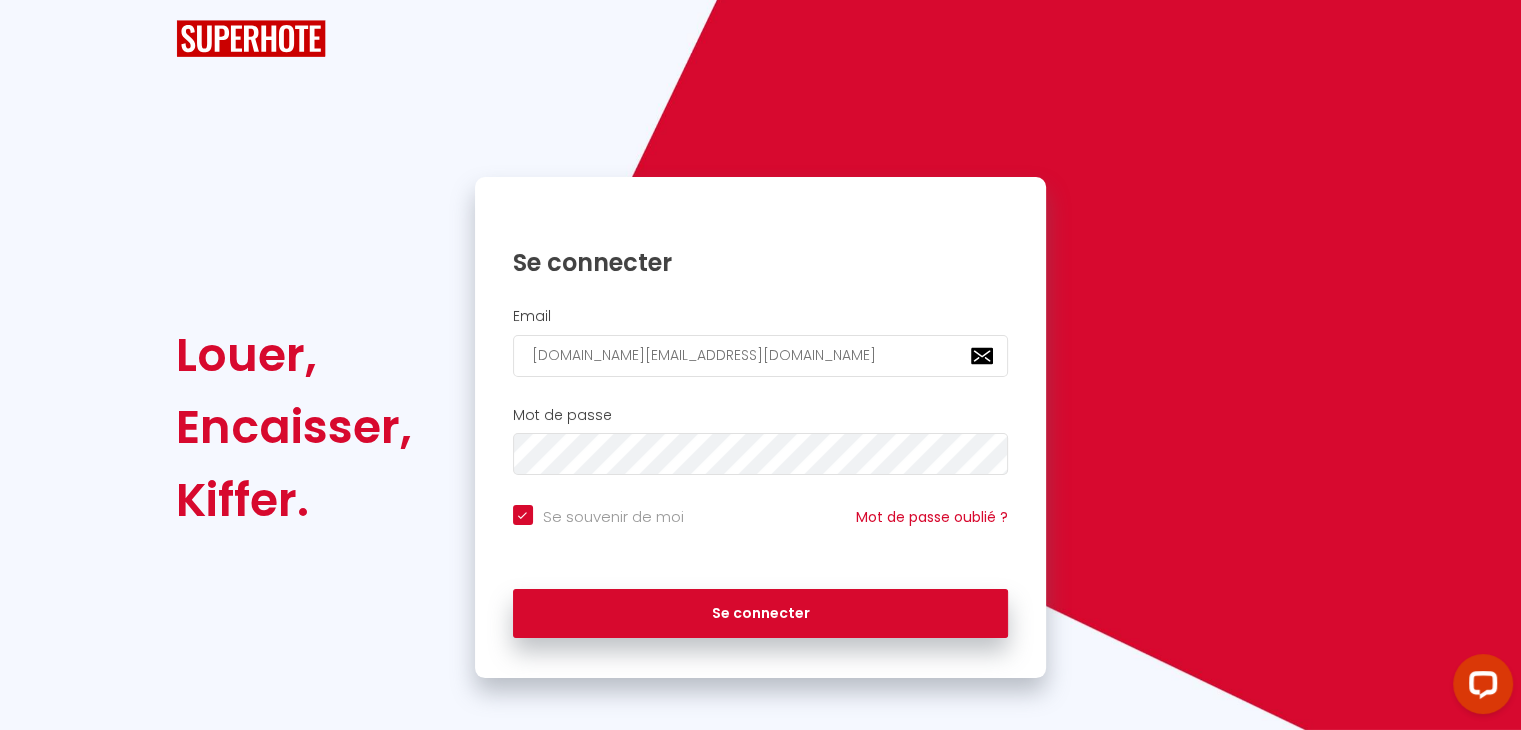 checkbox on "true" 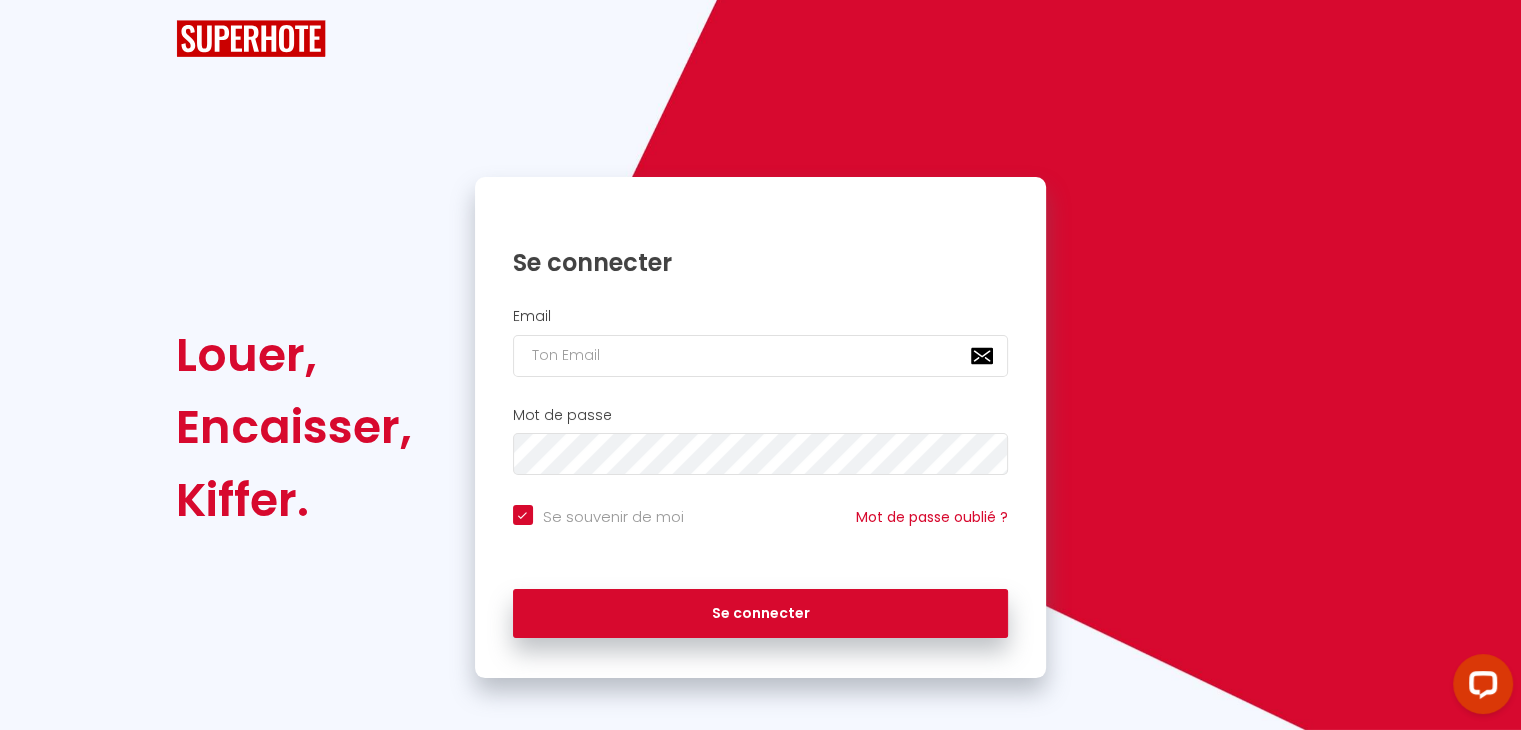 checkbox on "true" 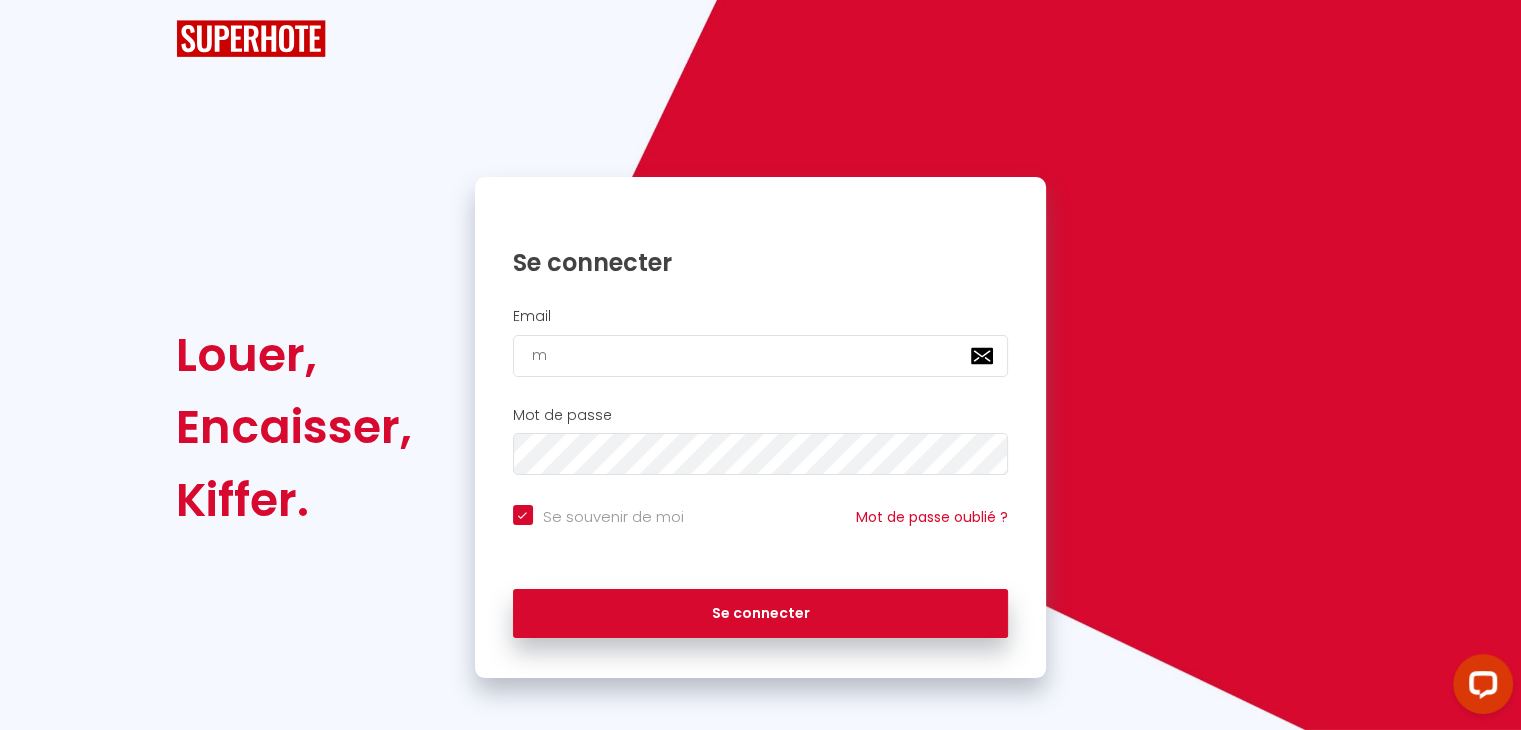 checkbox on "true" 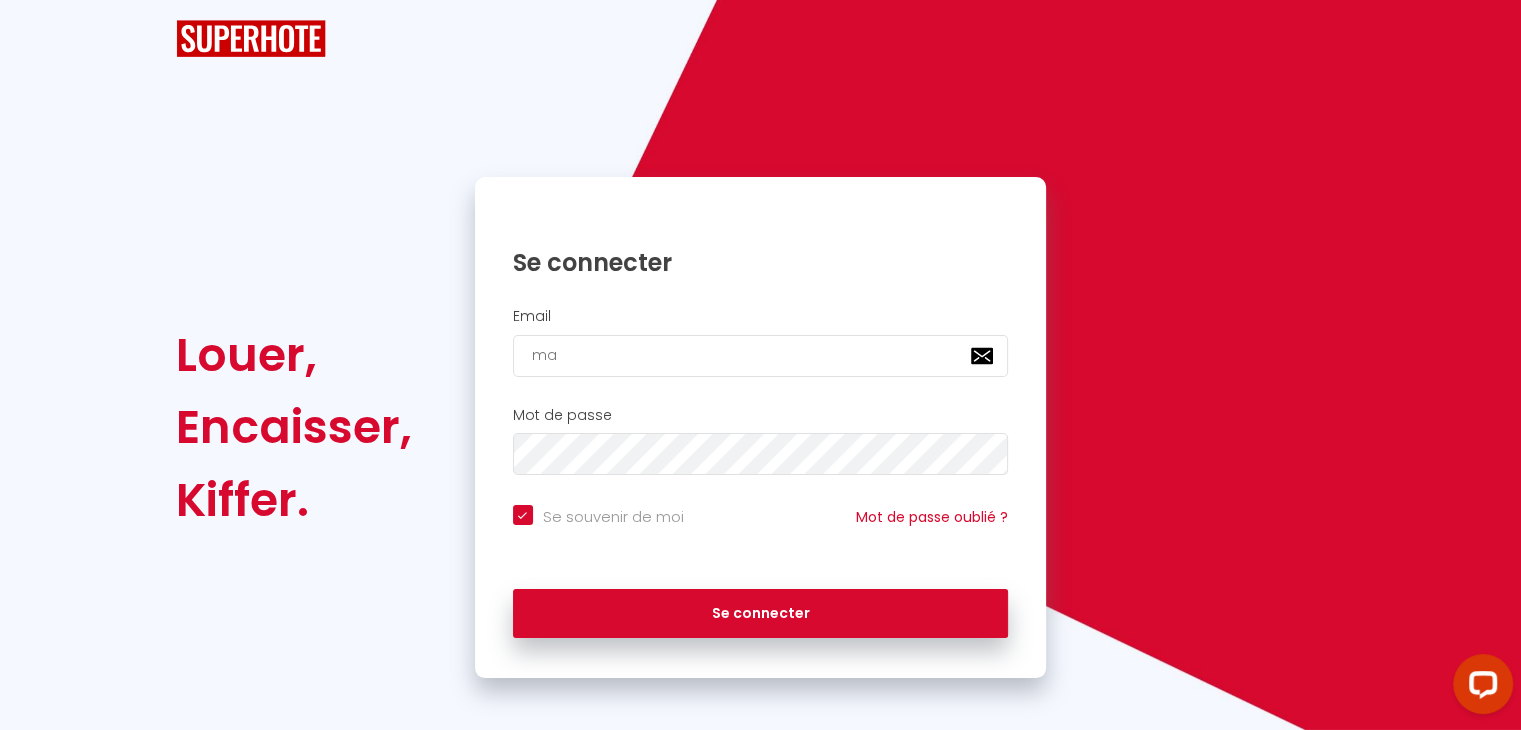 type on "mai" 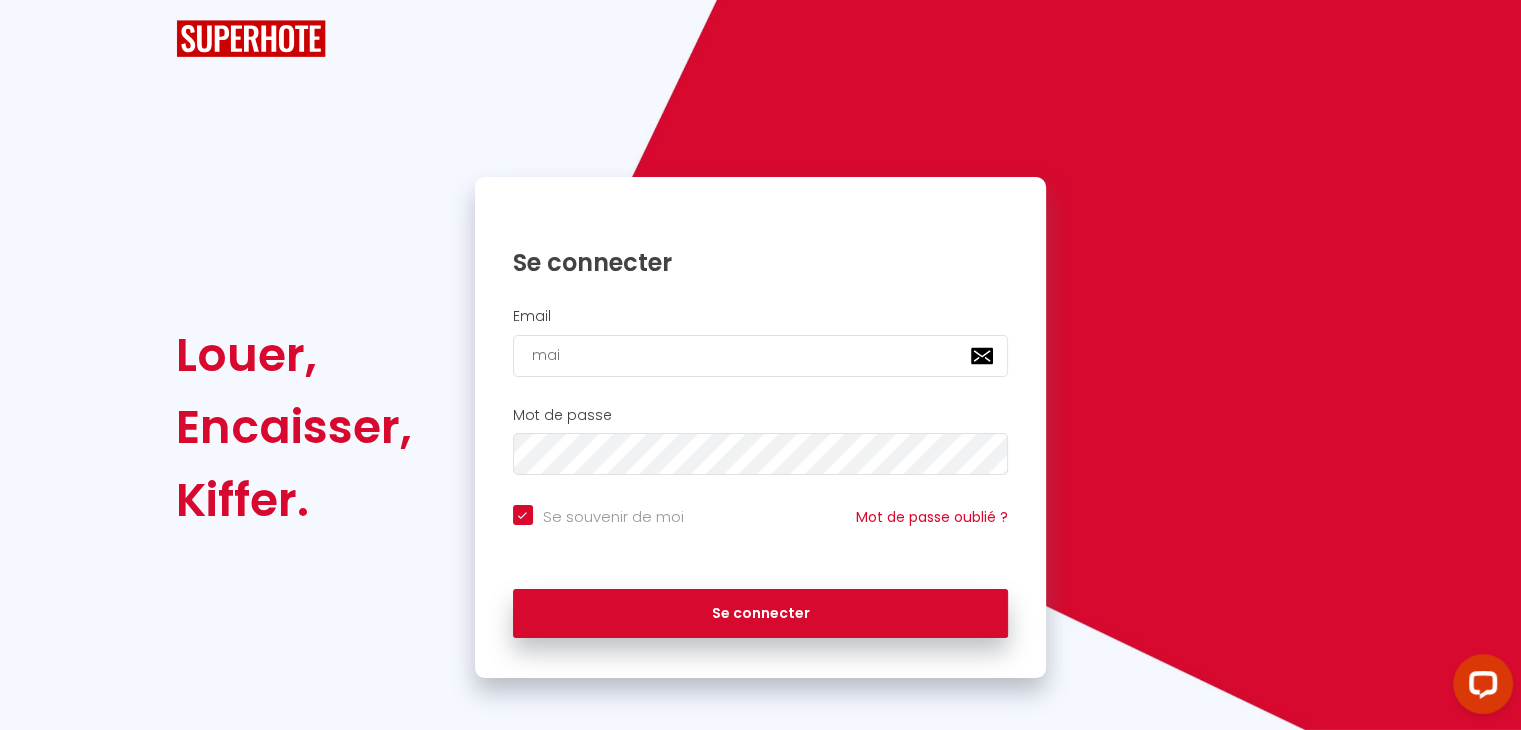 checkbox on "true" 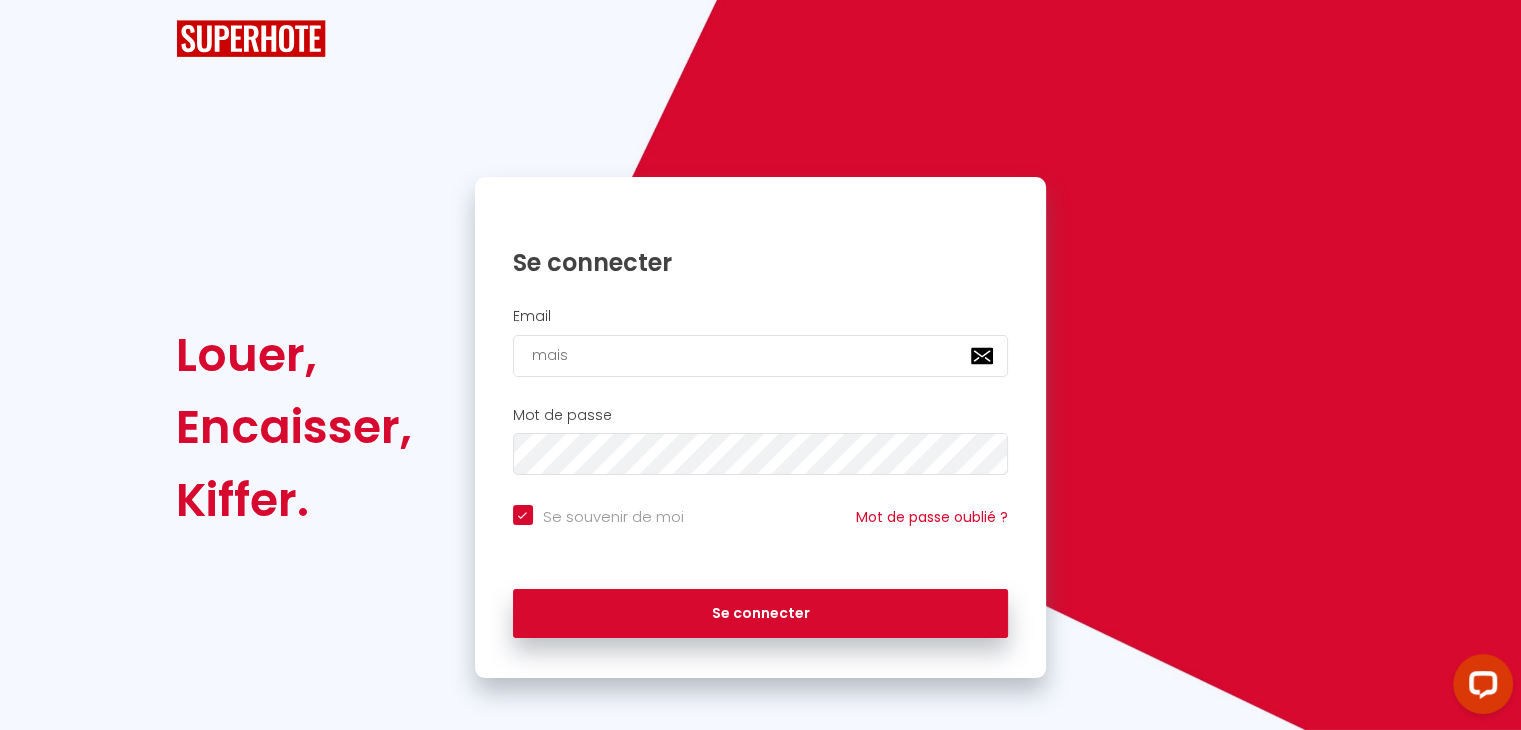 checkbox on "true" 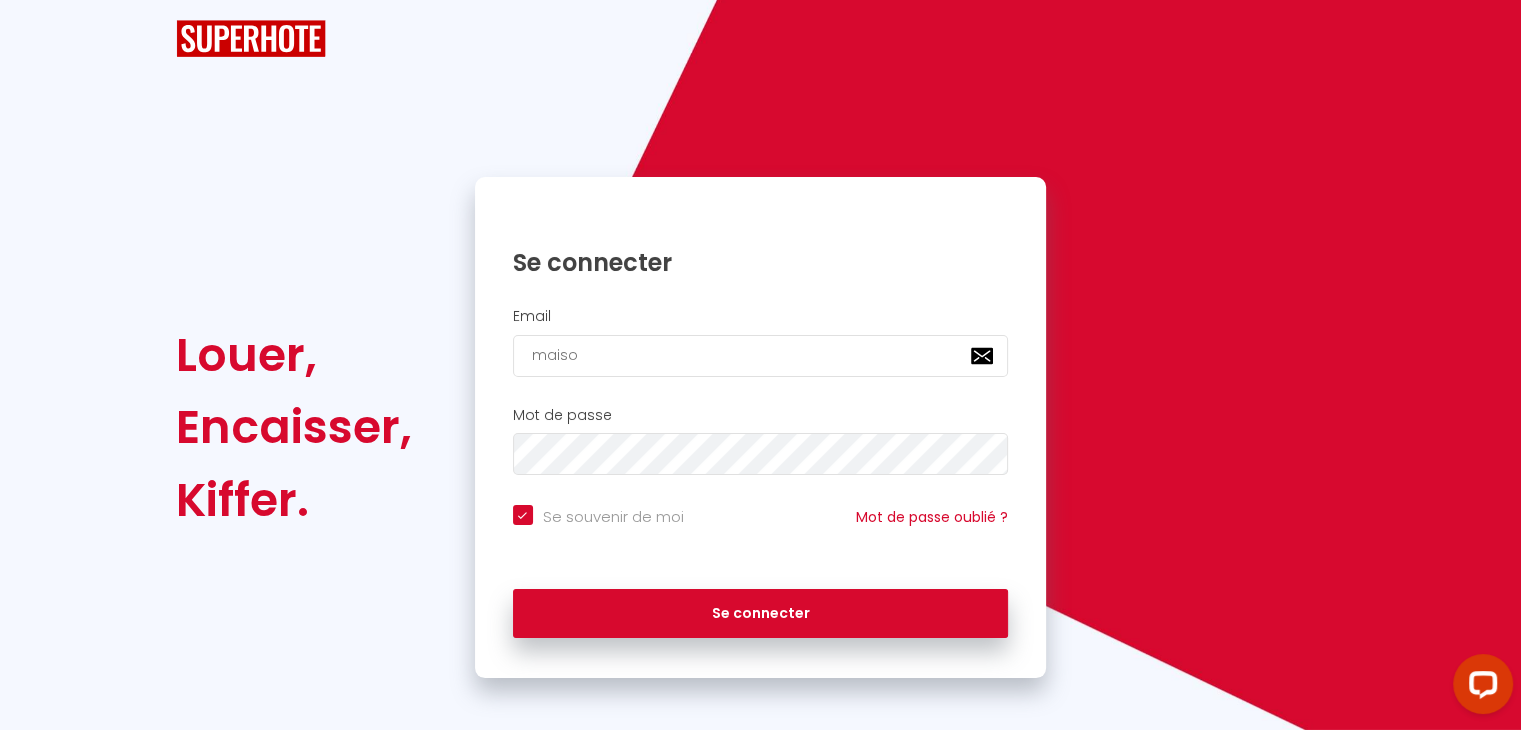 type on "[EMAIL_ADDRESS][DOMAIN_NAME]" 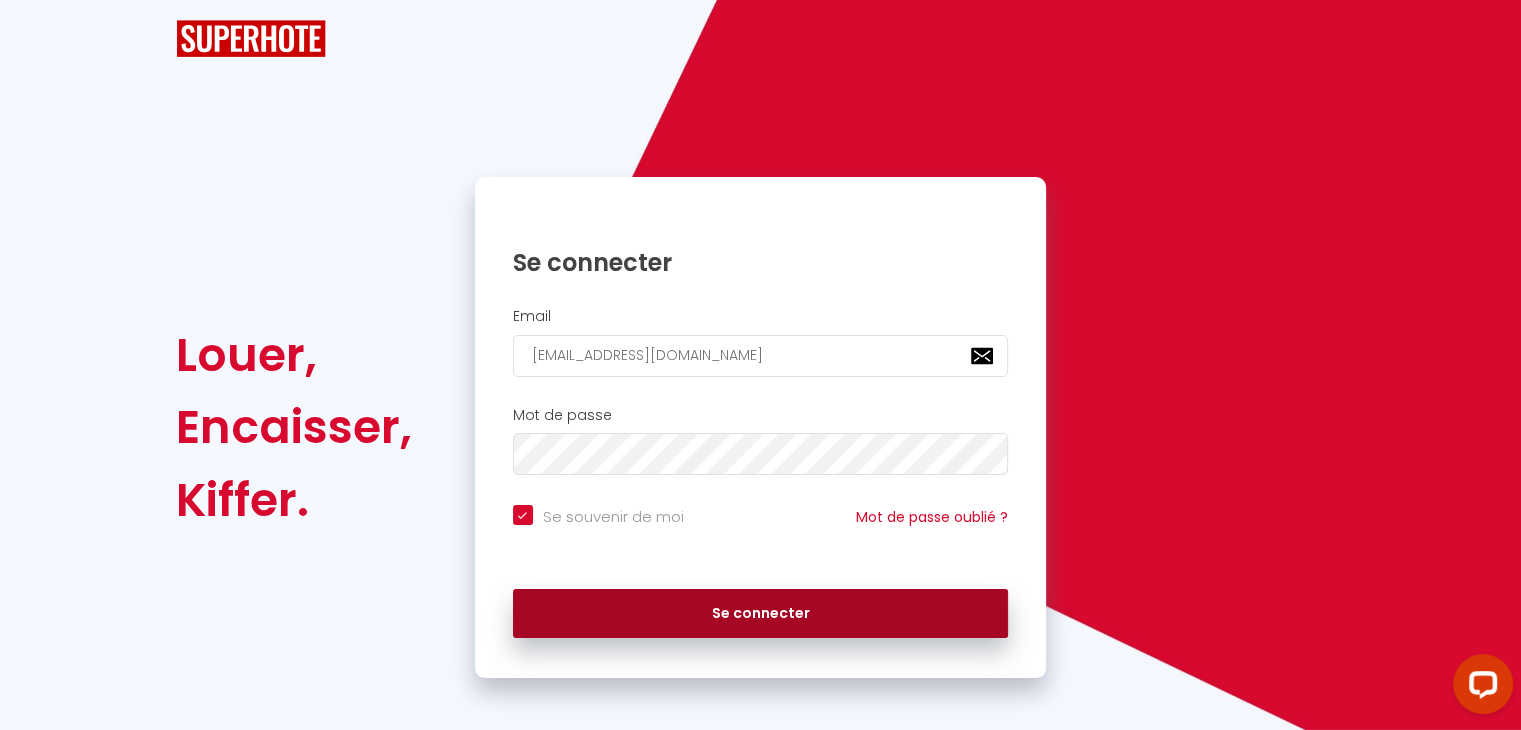click on "Se connecter" at bounding box center (761, 614) 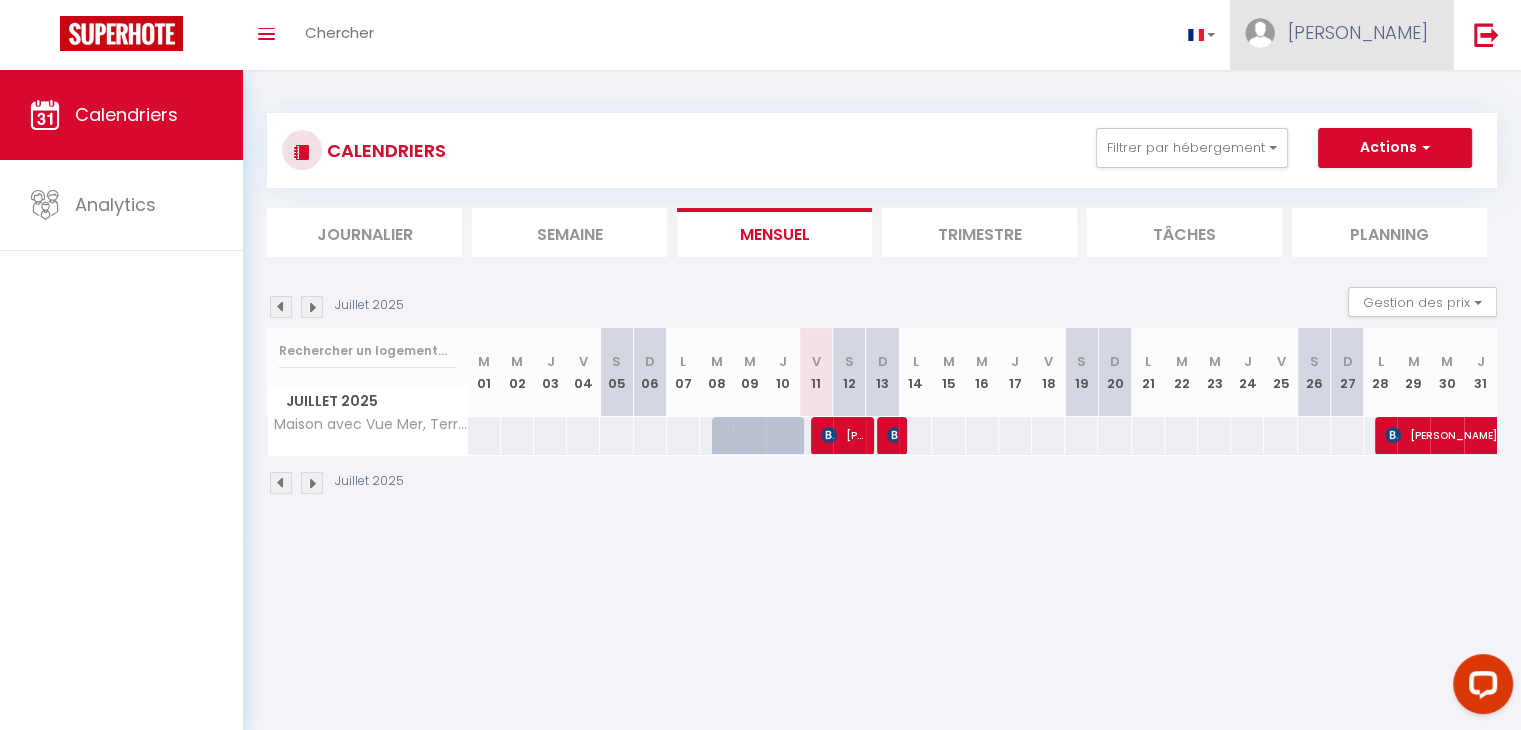 click on "[PERSON_NAME]" at bounding box center (1358, 32) 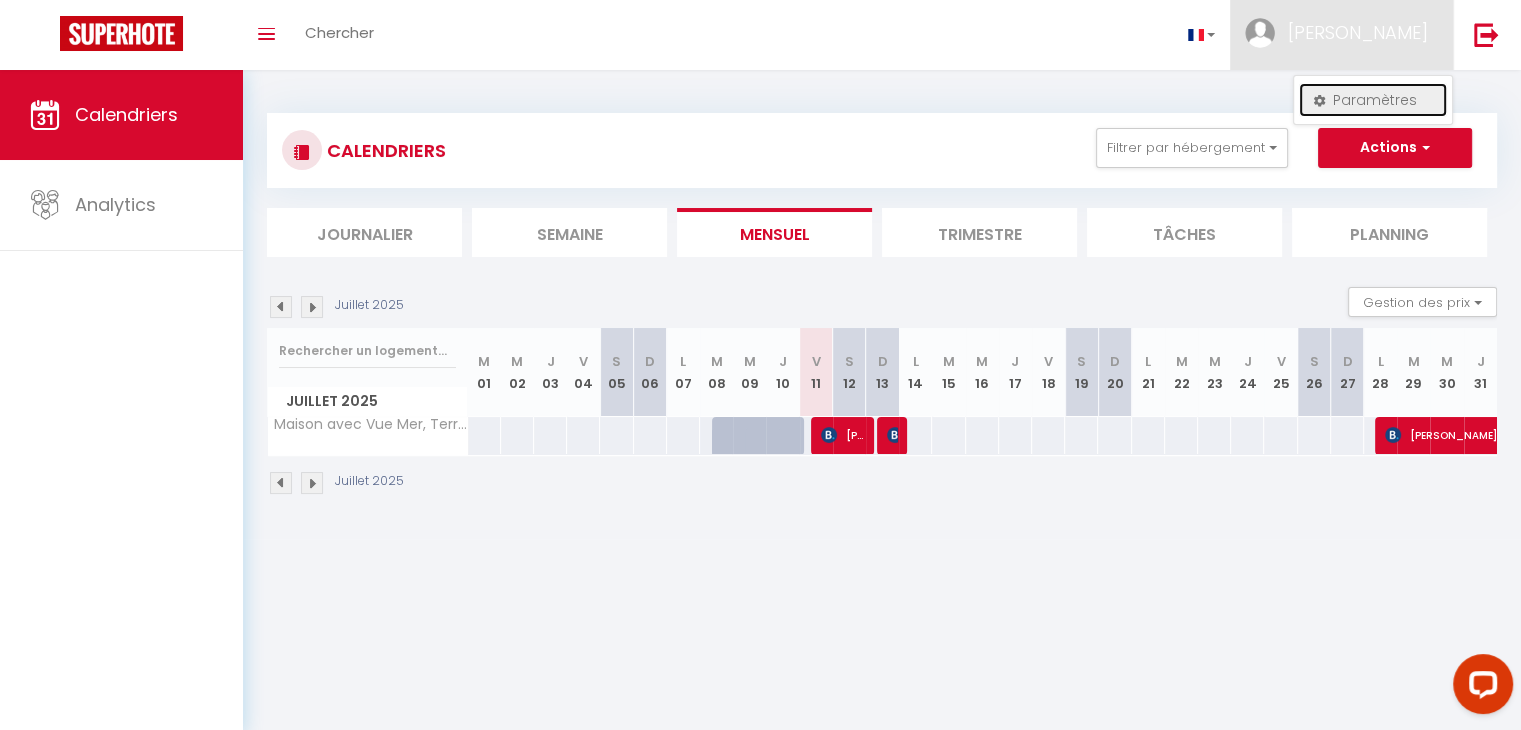 click on "Paramètres" at bounding box center [1373, 100] 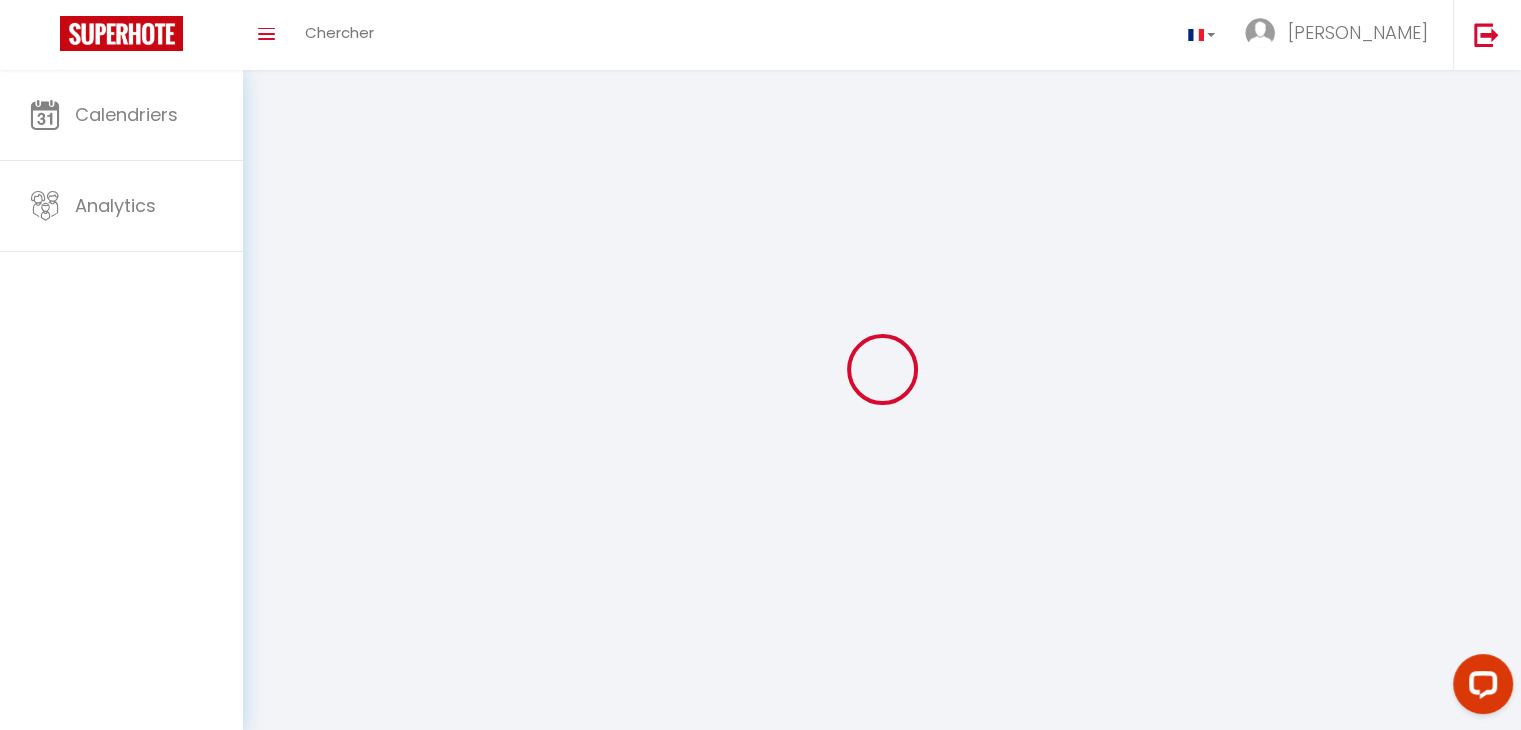 type on "[PERSON_NAME]" 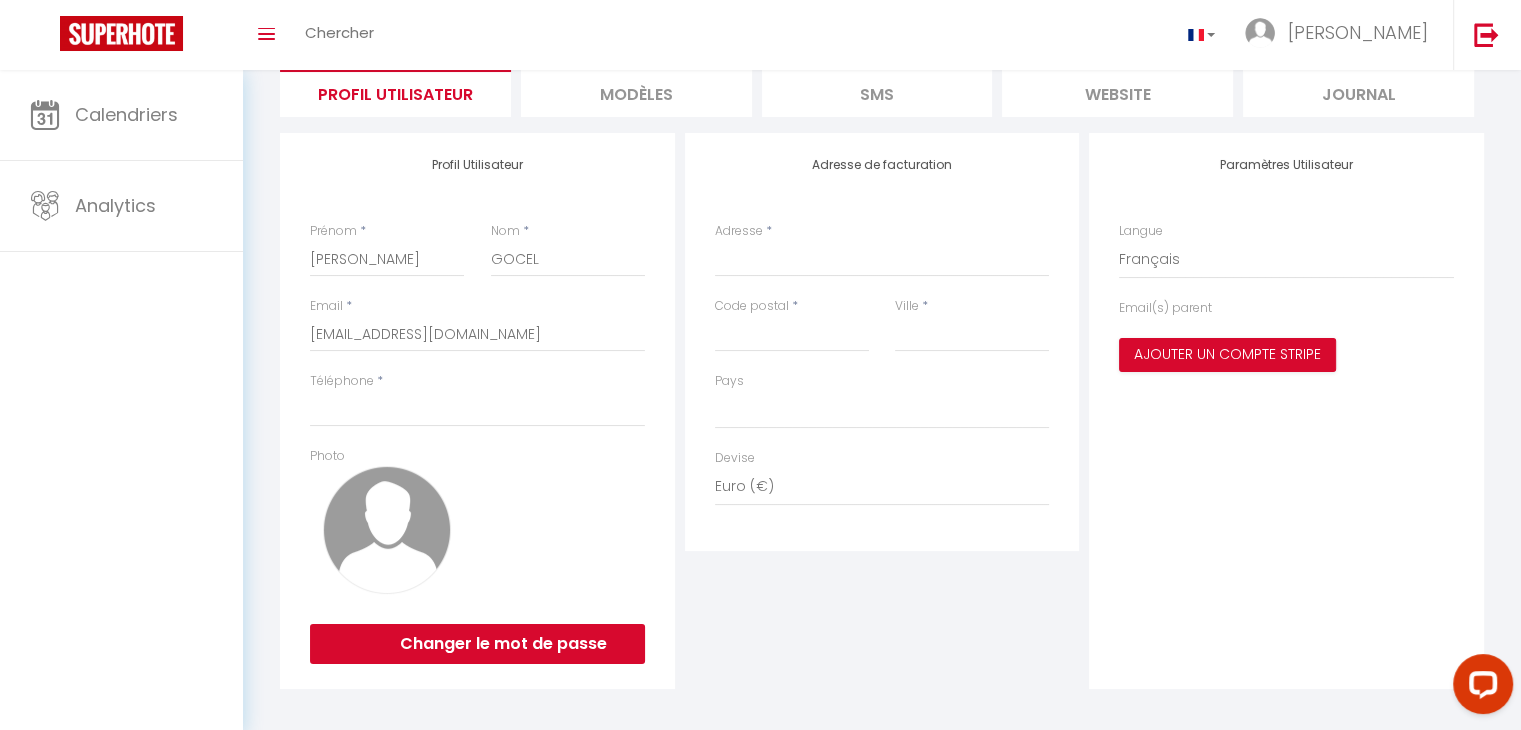 scroll, scrollTop: 169, scrollLeft: 0, axis: vertical 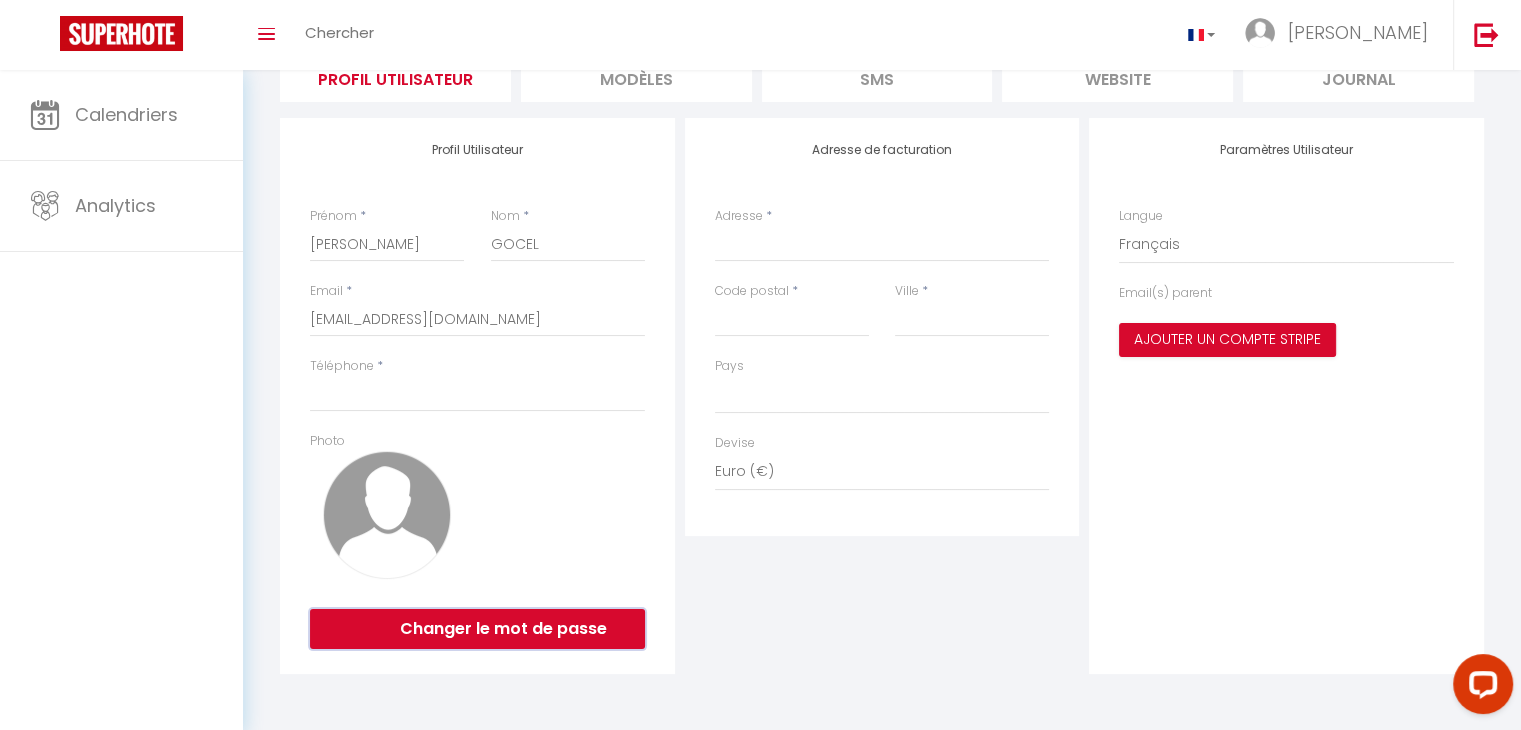 click on "Changer le mot de passe" at bounding box center [477, 629] 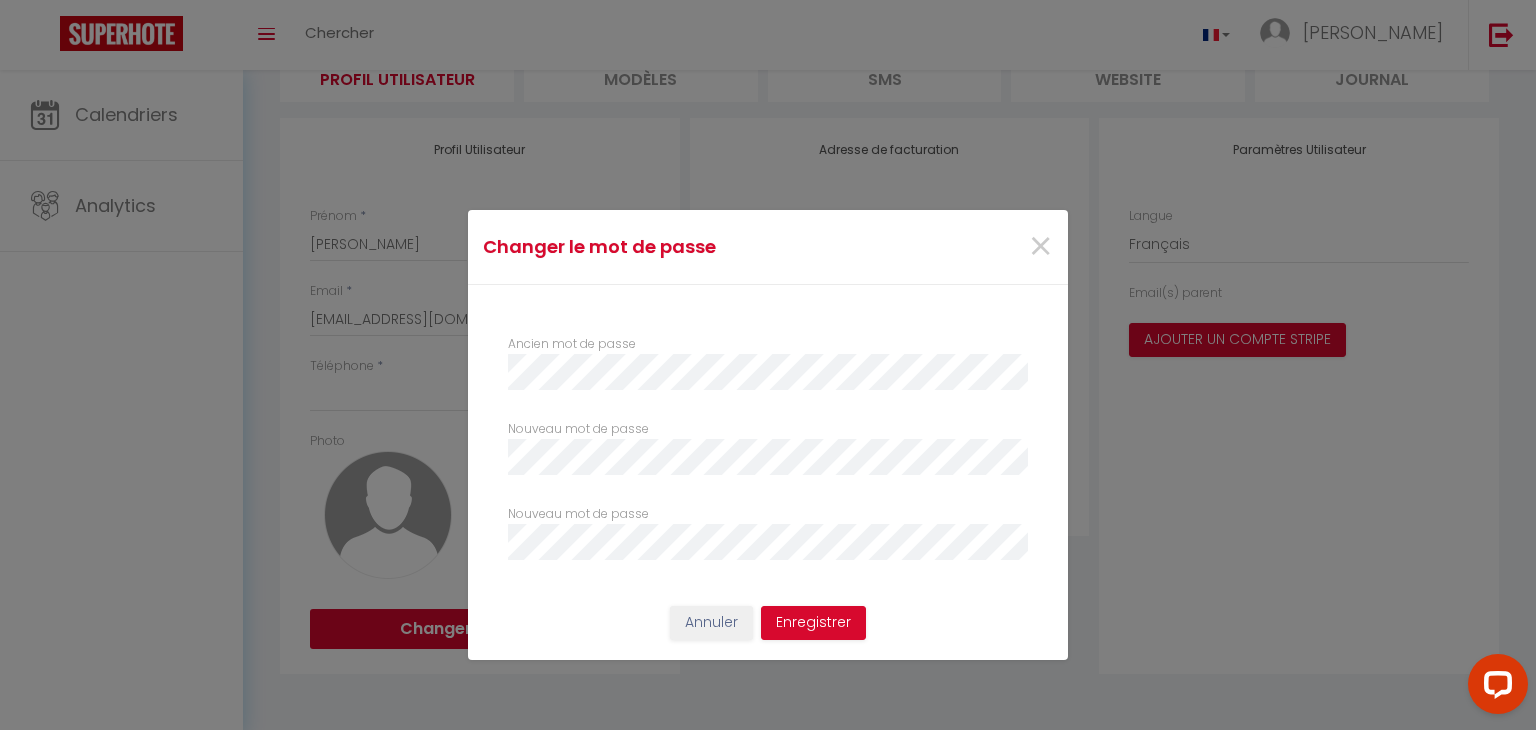 select 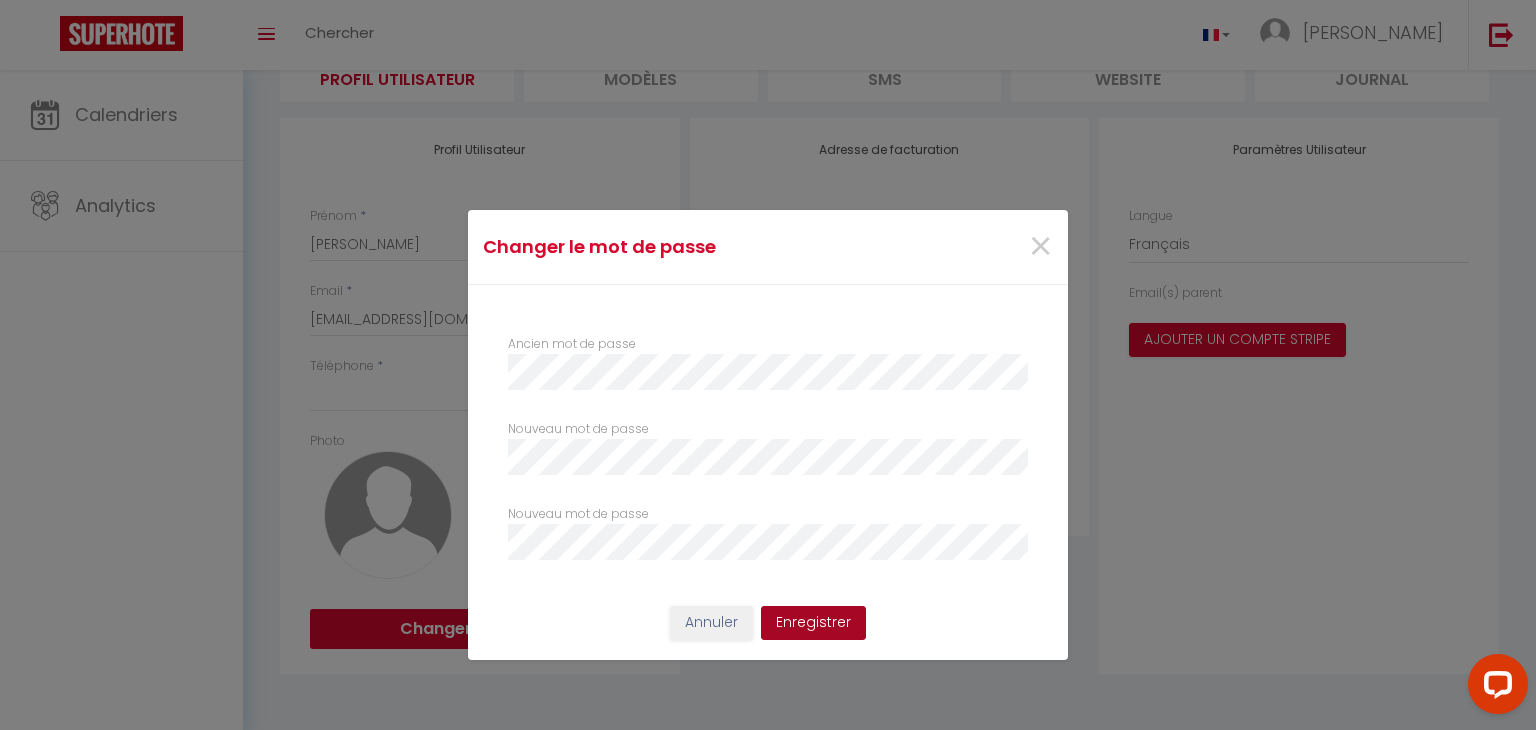 click on "Enregistrer" at bounding box center (813, 623) 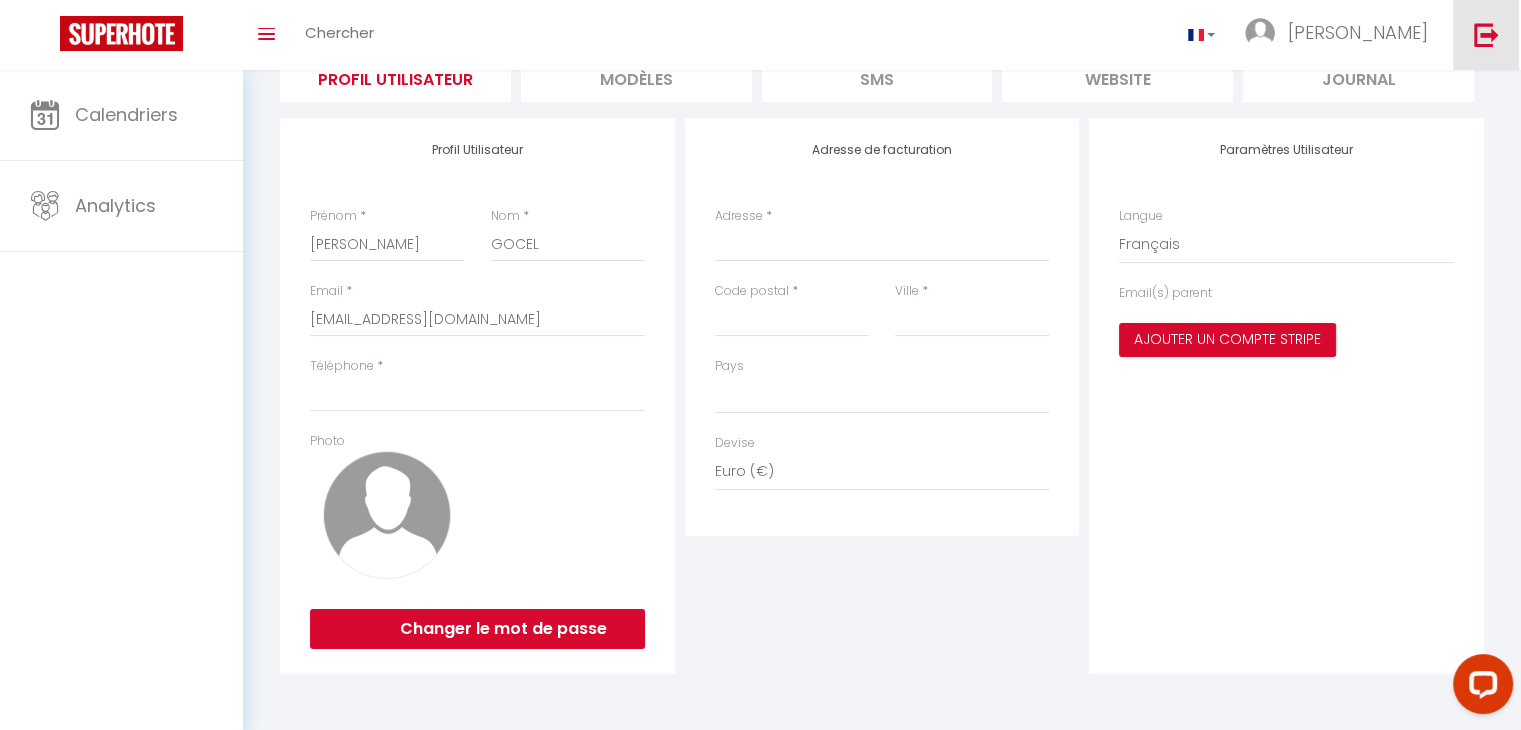 click at bounding box center (1486, 34) 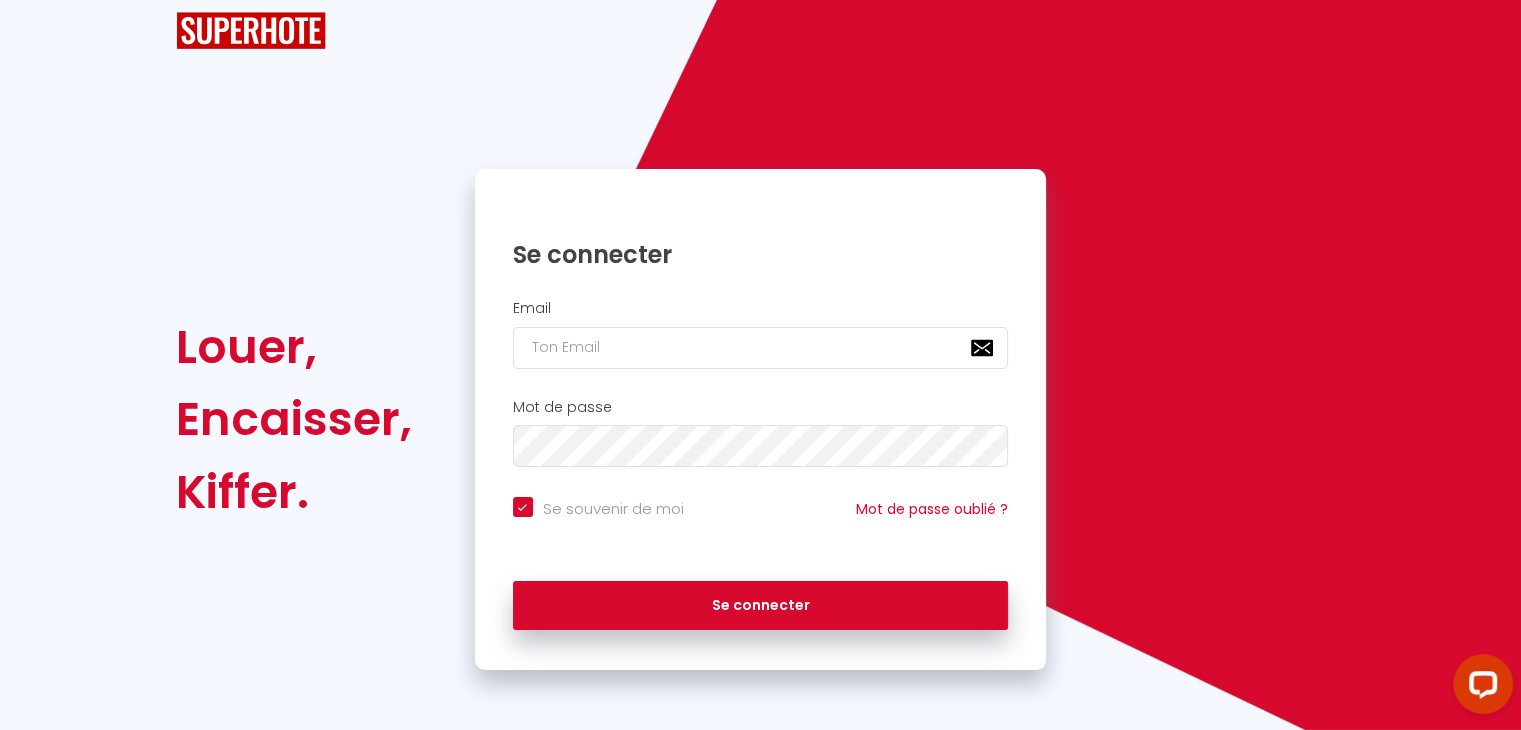 scroll, scrollTop: 0, scrollLeft: 0, axis: both 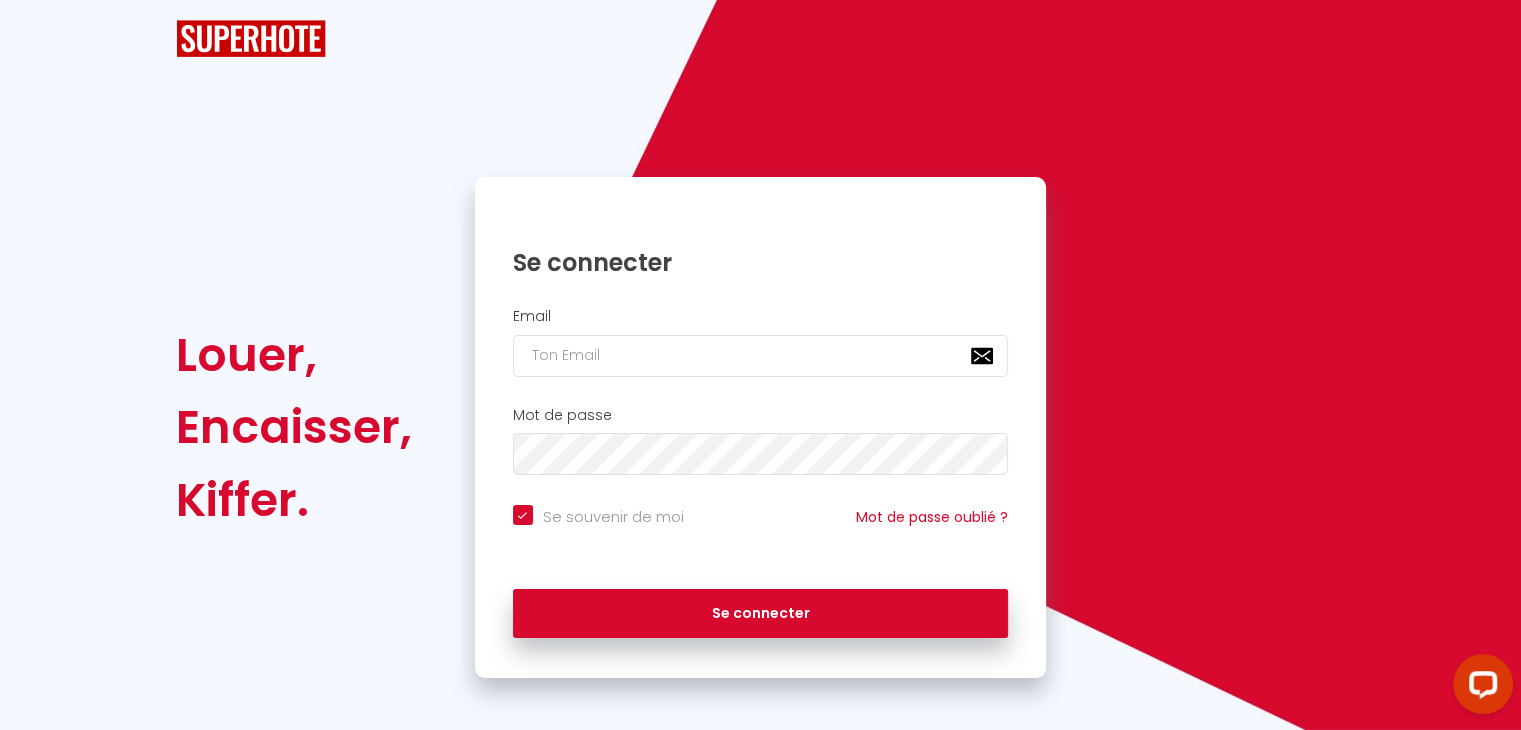 checkbox on "true" 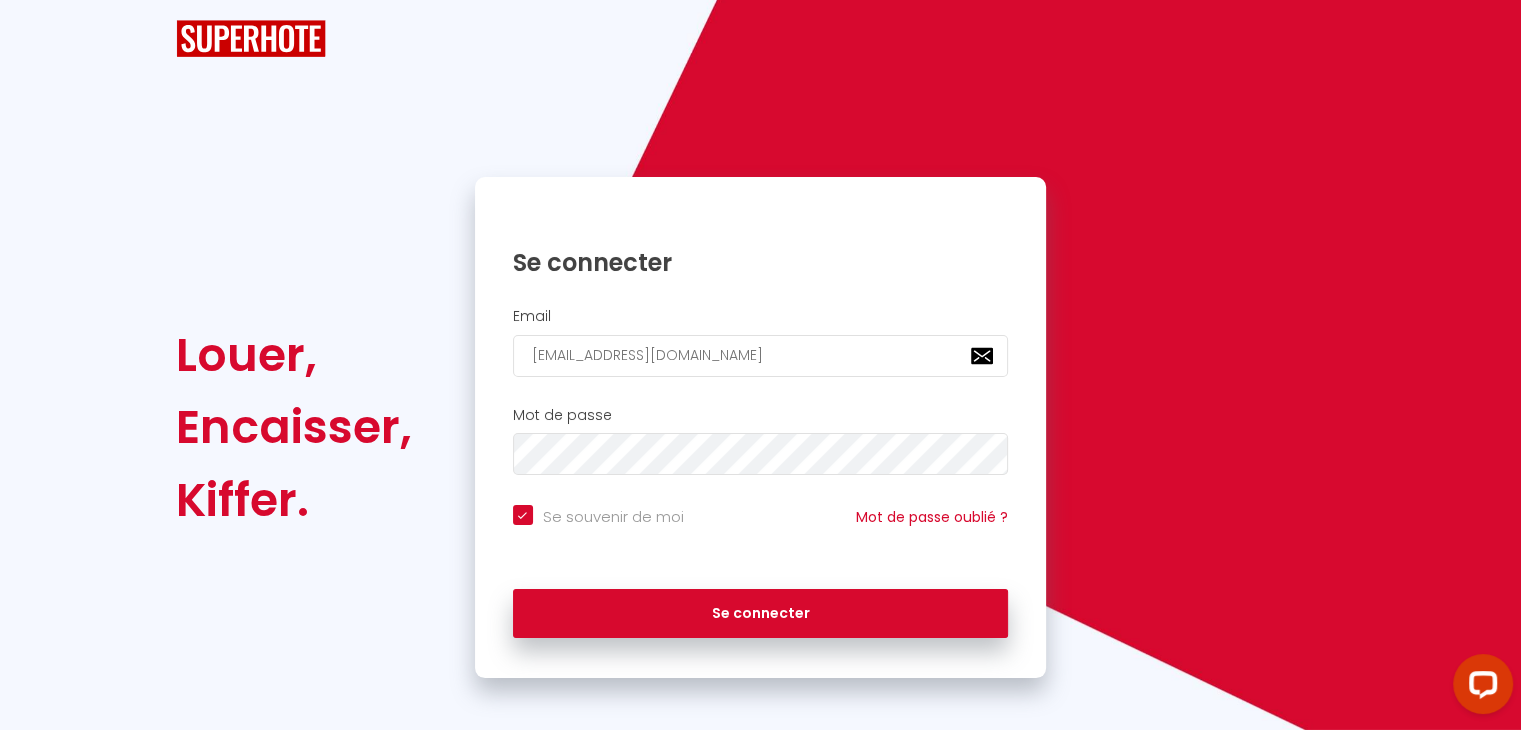checkbox on "true" 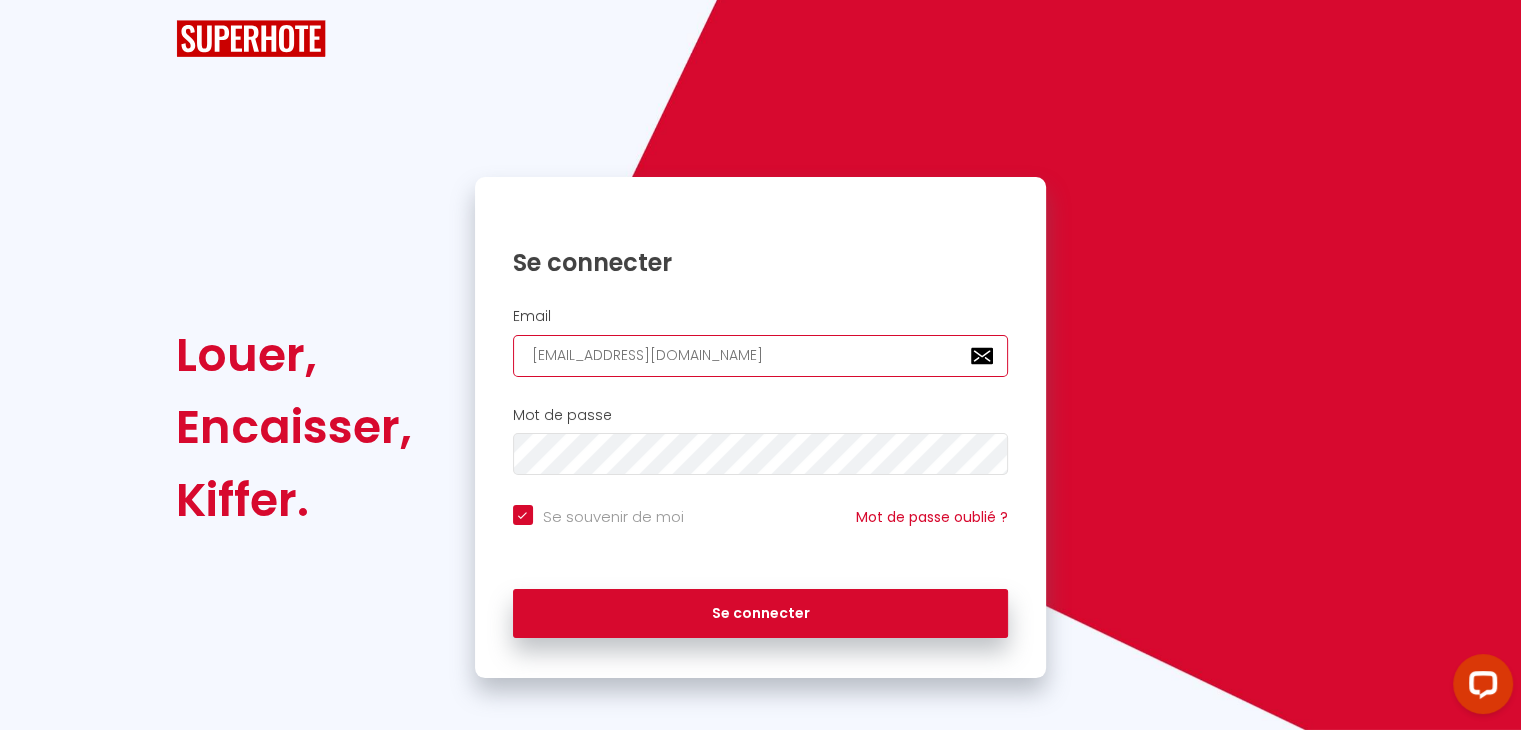 click on "[EMAIL_ADDRESS][DOMAIN_NAME]" at bounding box center (761, 356) 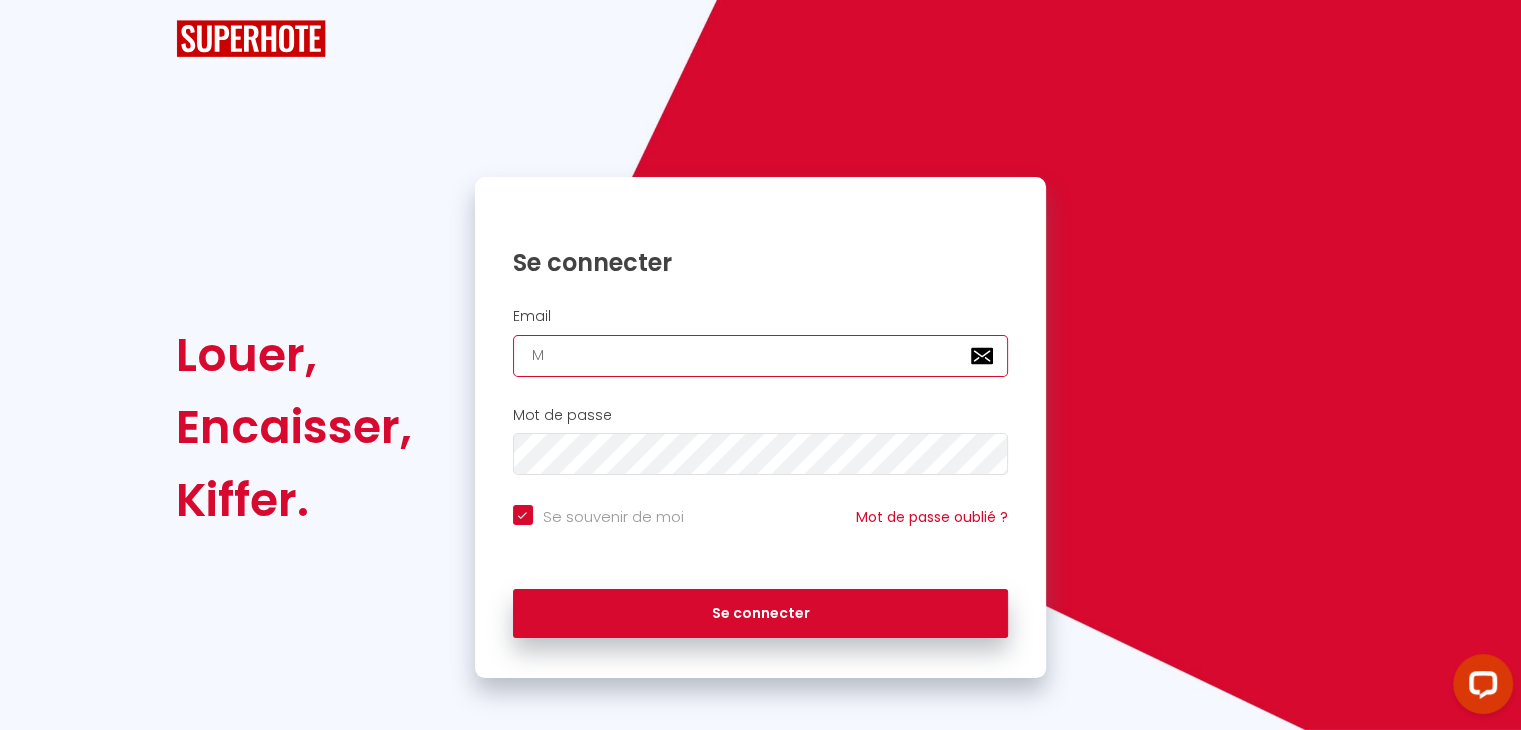checkbox on "true" 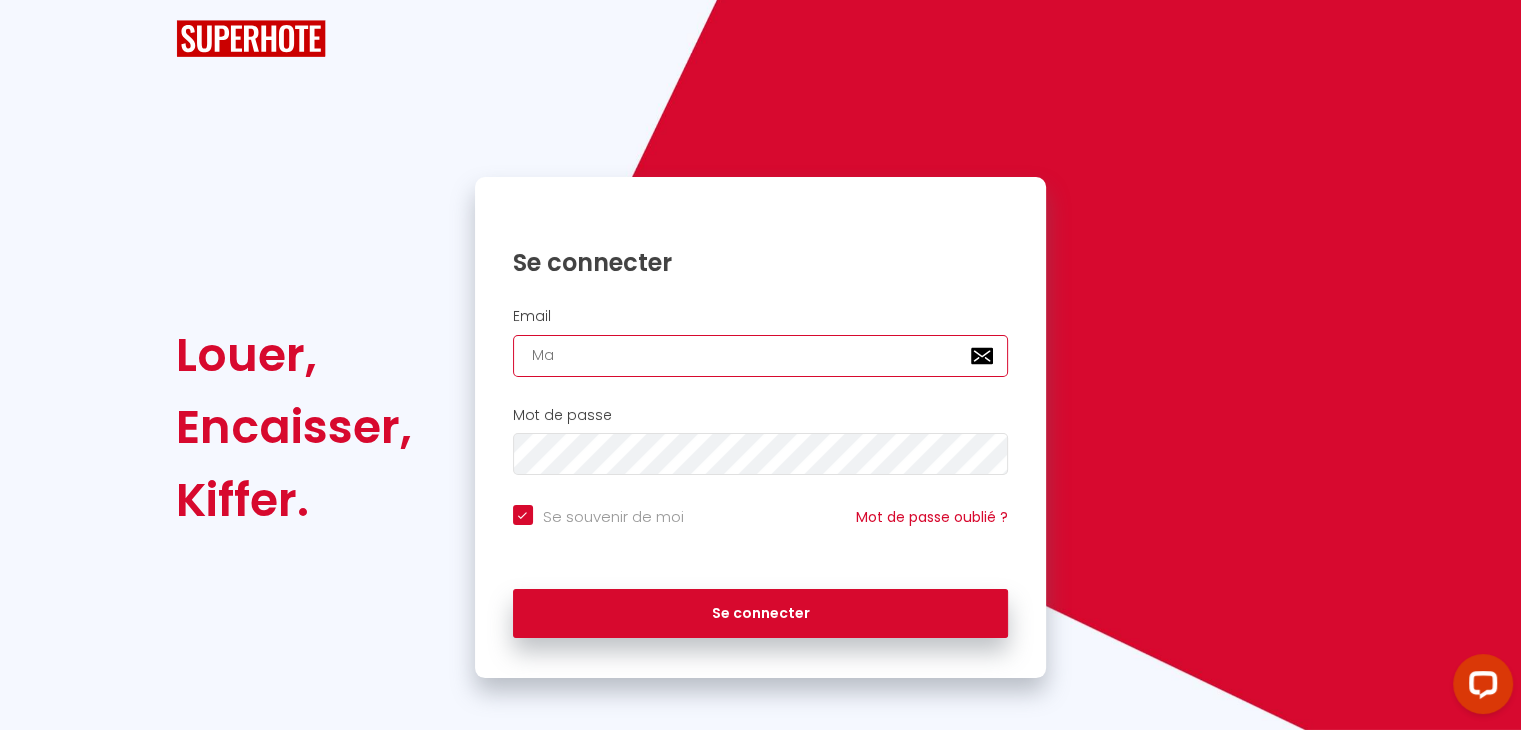 type on "[DOMAIN_NAME][EMAIL_ADDRESS][DOMAIN_NAME]" 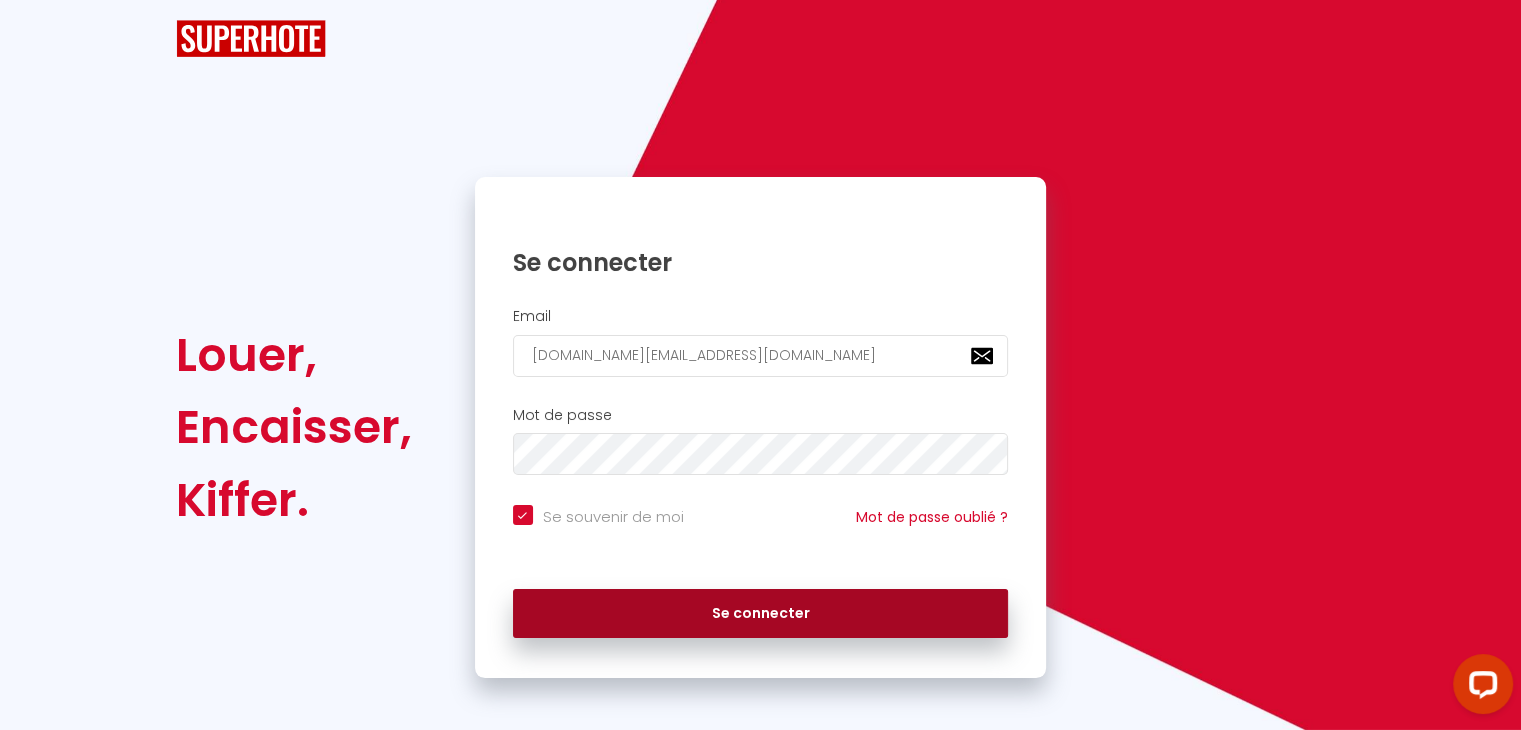 click on "Se connecter" at bounding box center [761, 614] 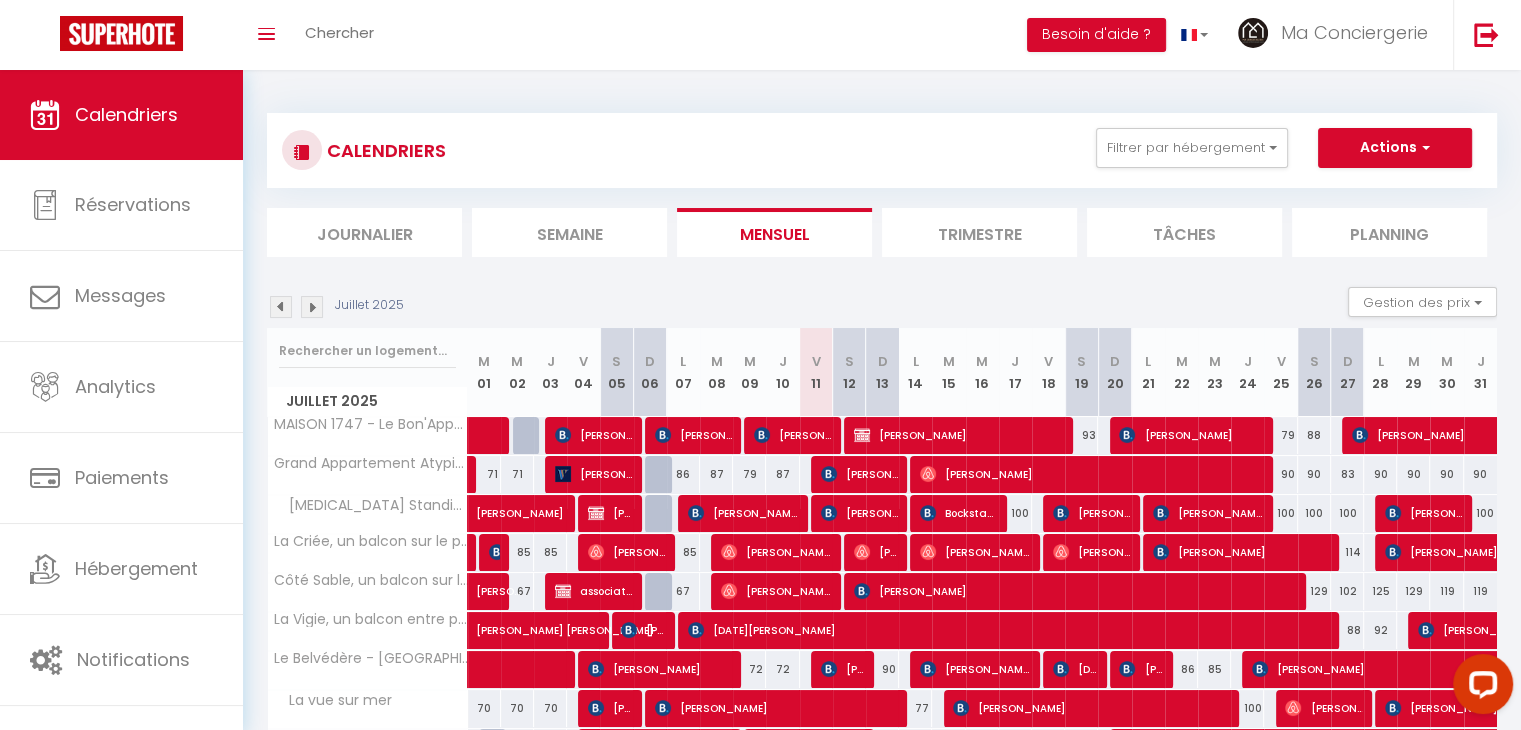 click on "Journalier" at bounding box center (364, 232) 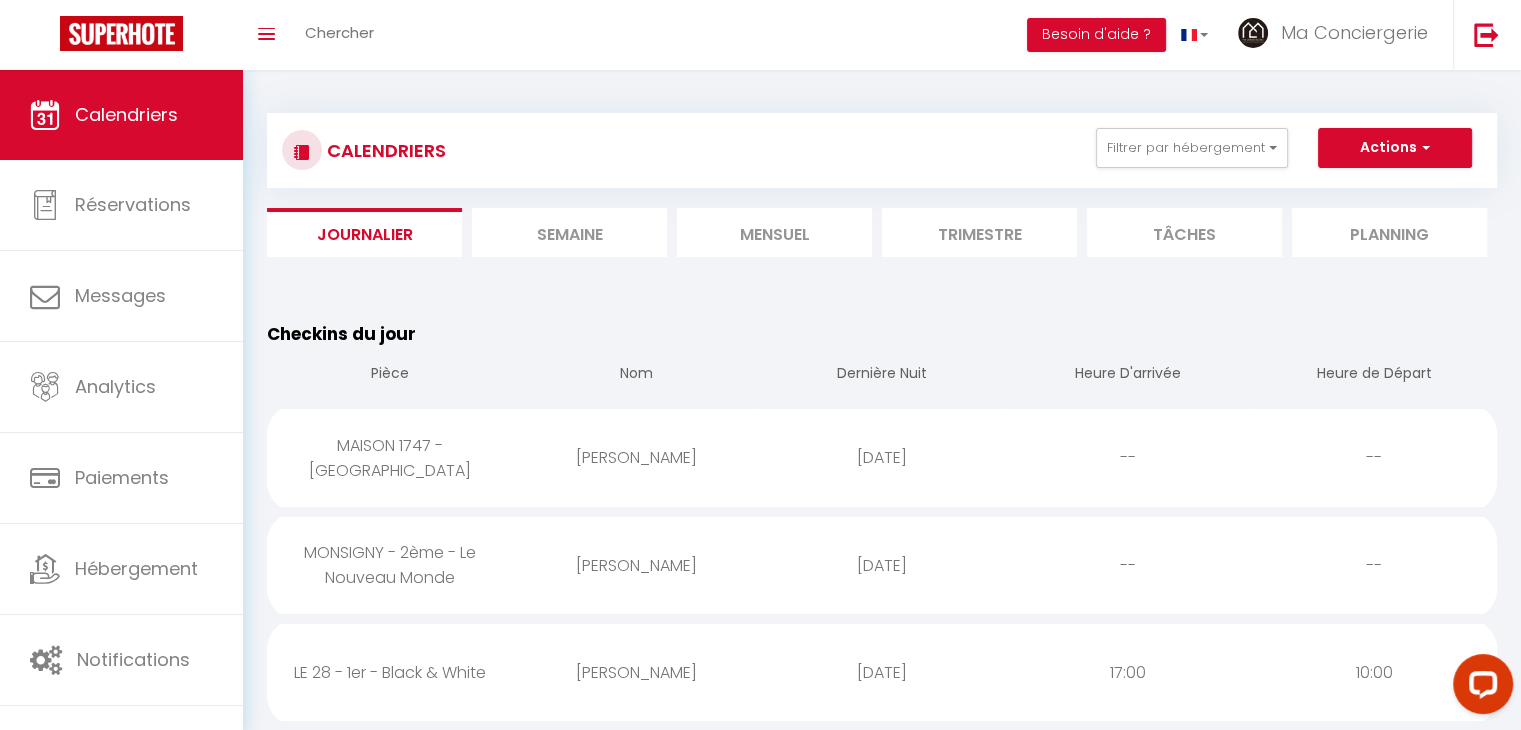 click on "Checkins du jour" at bounding box center (341, 334) 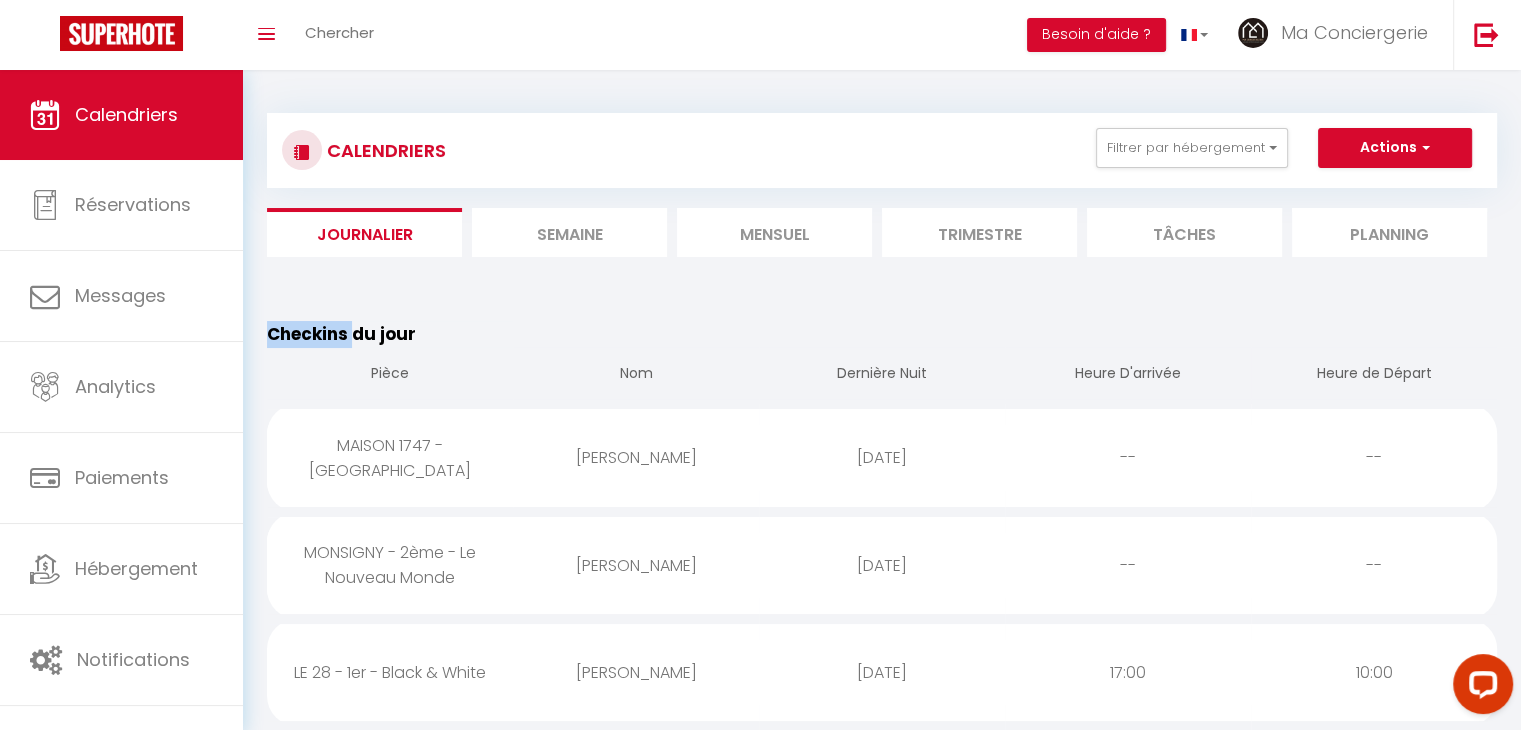 click on "Checkins du jour" at bounding box center (341, 334) 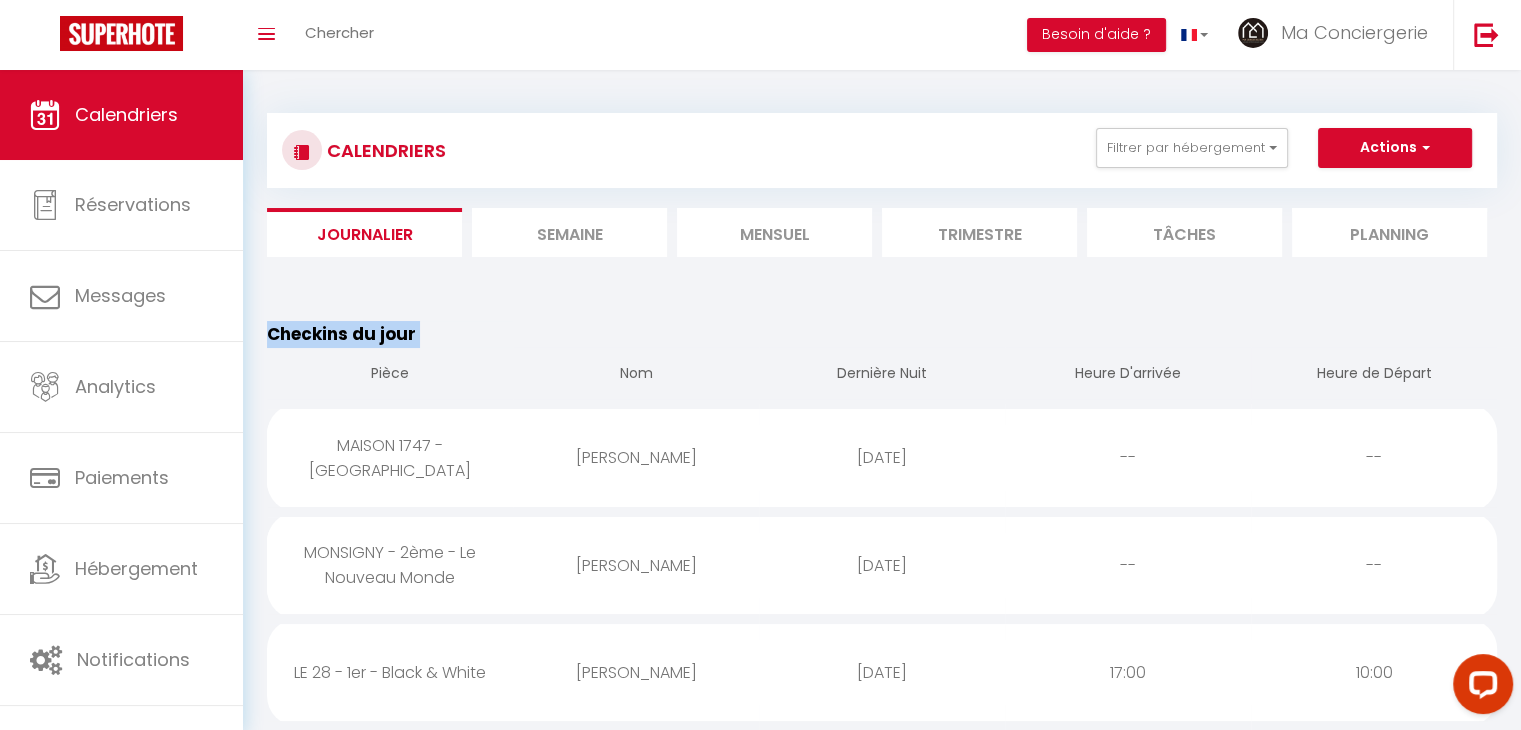 click on "Checkins du jour" at bounding box center [341, 334] 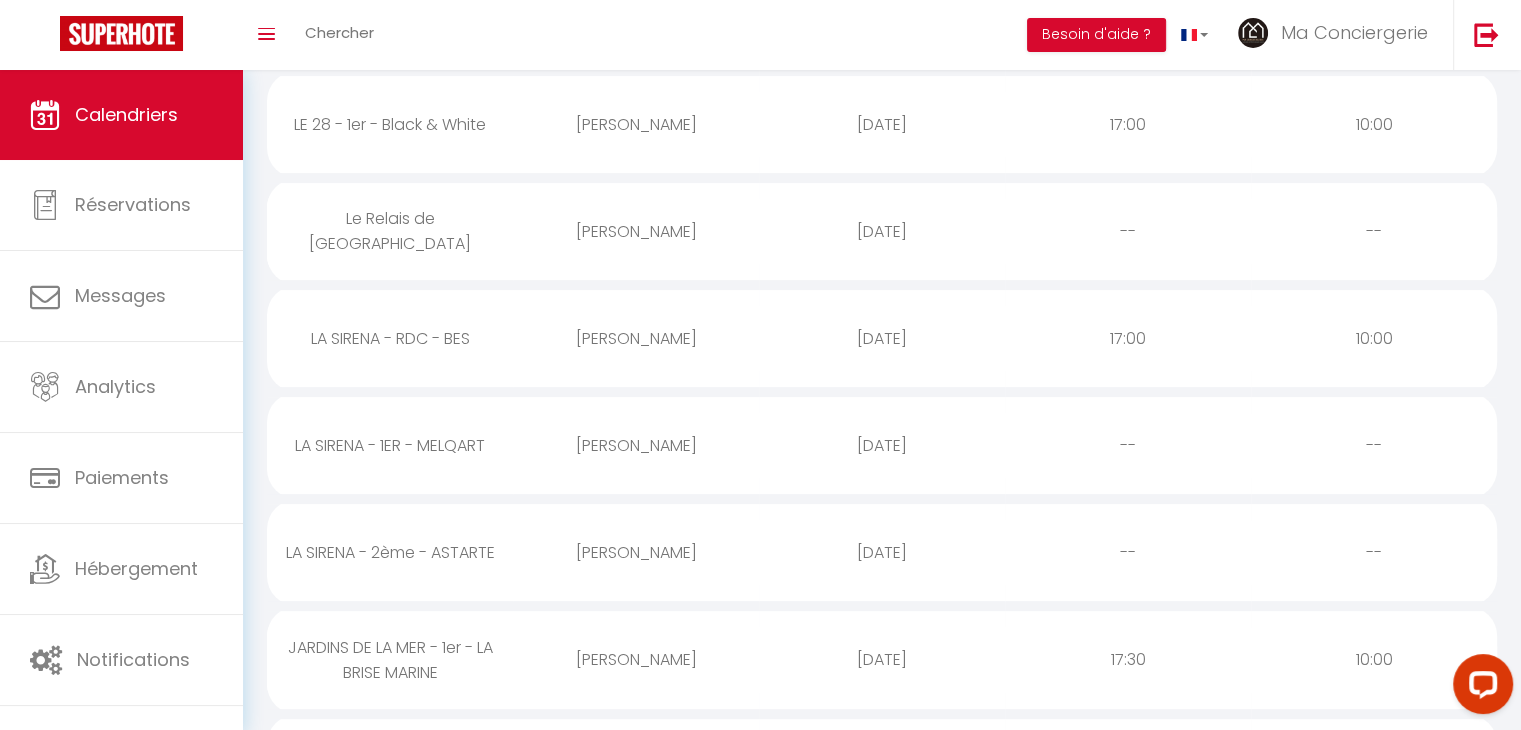 scroll, scrollTop: 547, scrollLeft: 0, axis: vertical 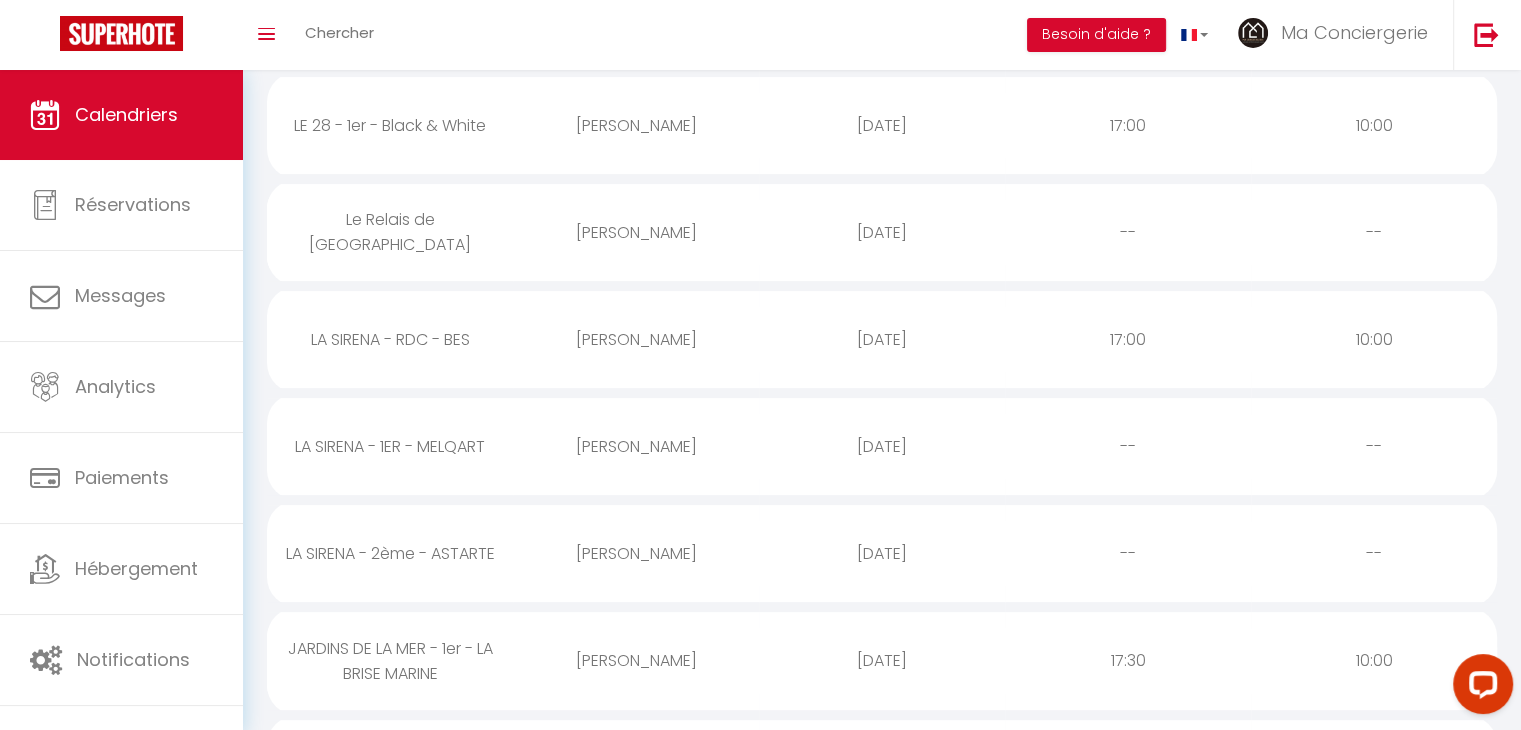 click on "[PERSON_NAME]" at bounding box center (636, 446) 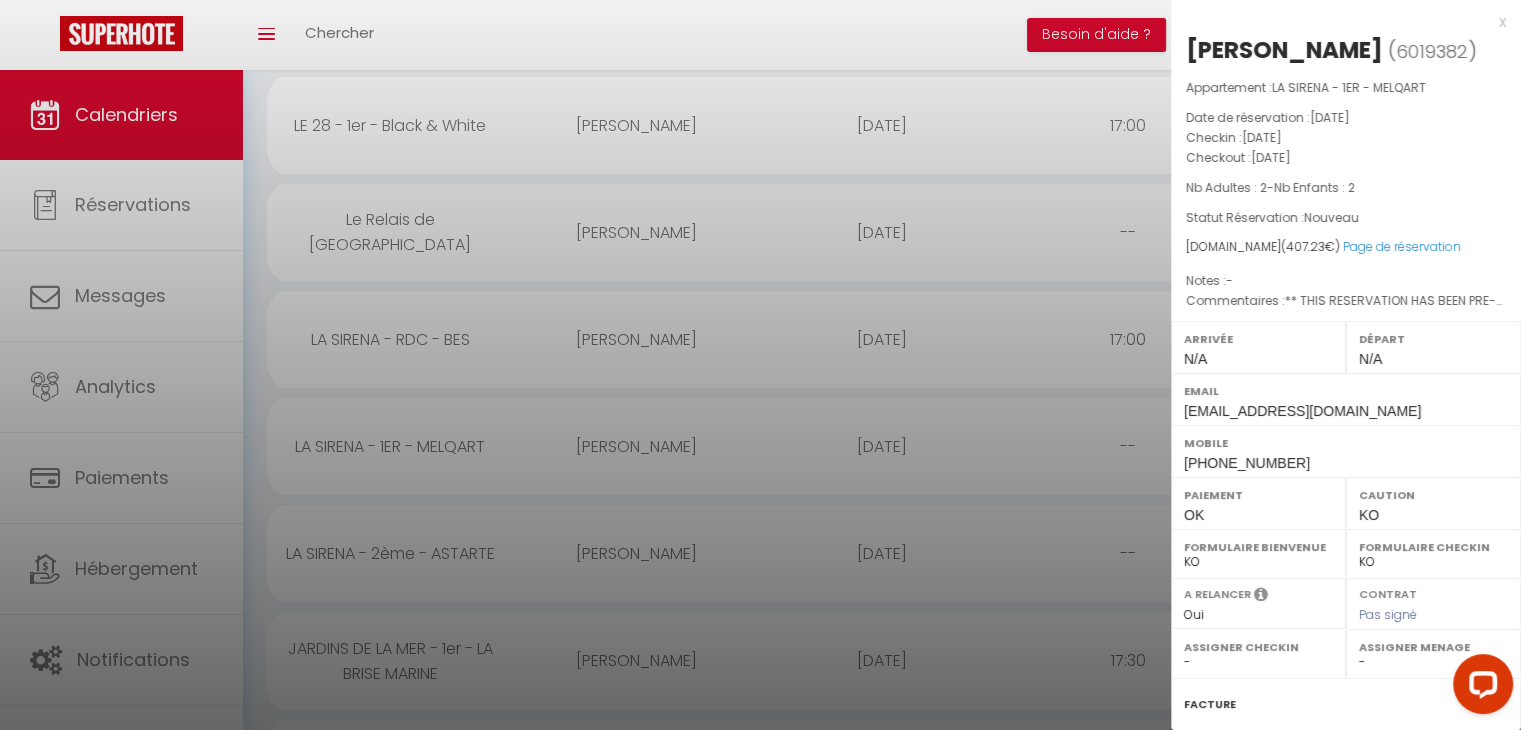 select on "40529" 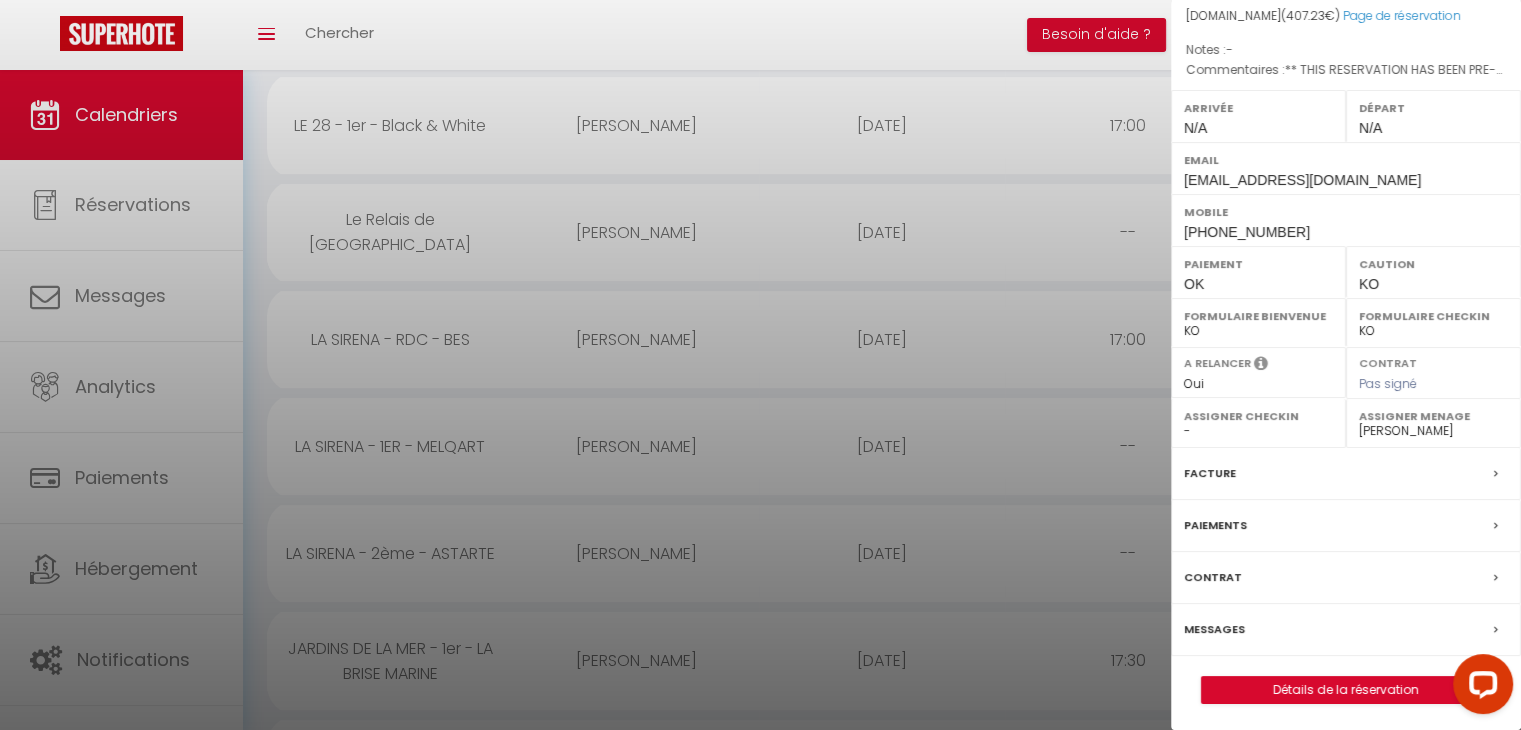 scroll, scrollTop: 0, scrollLeft: 0, axis: both 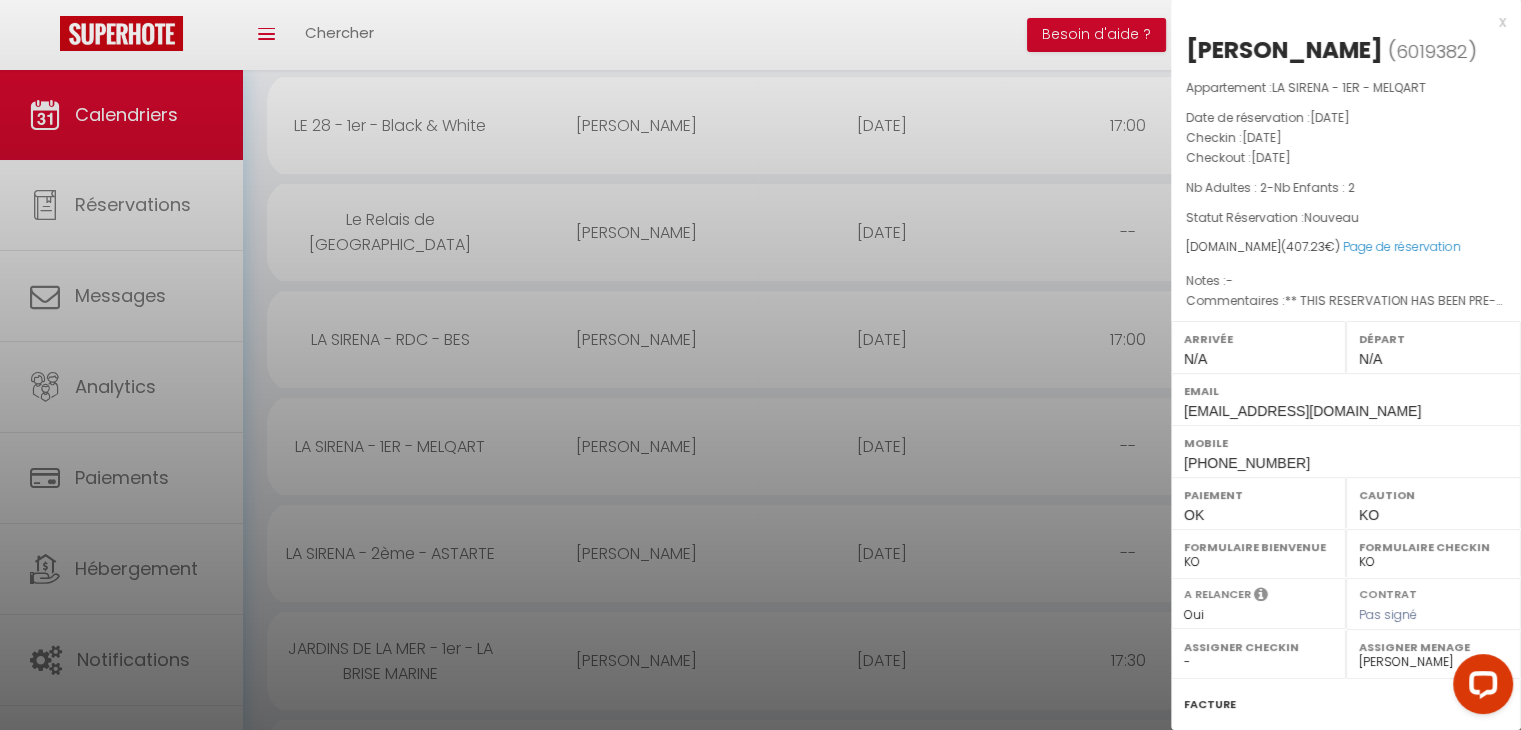 click at bounding box center [760, 365] 